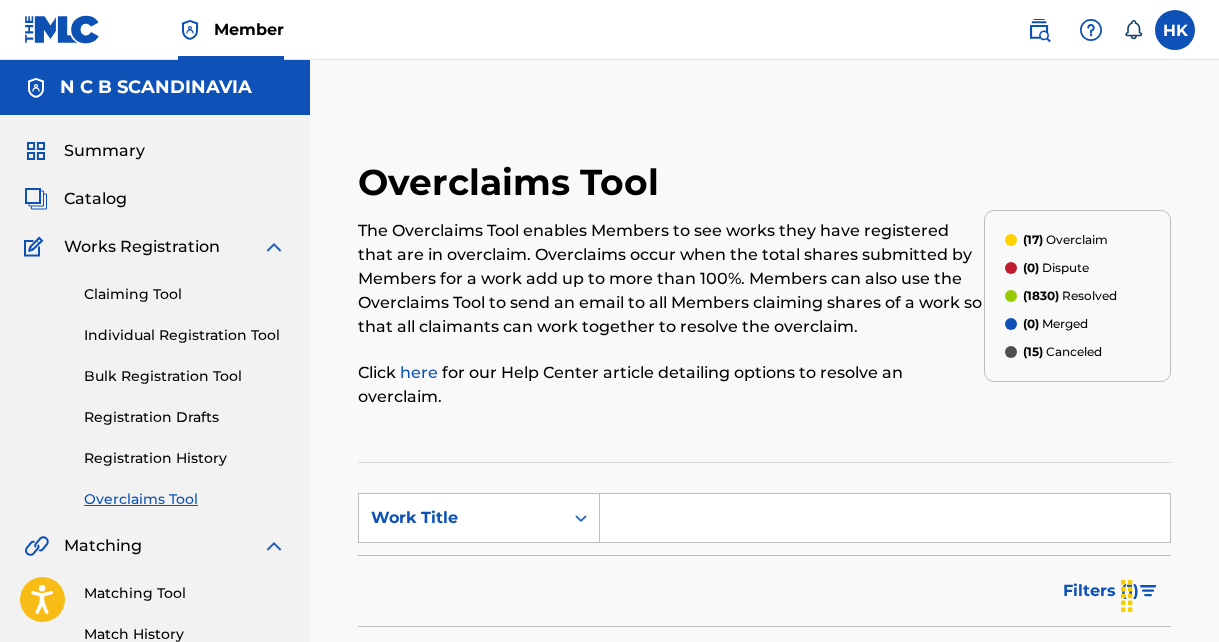 scroll, scrollTop: 0, scrollLeft: 0, axis: both 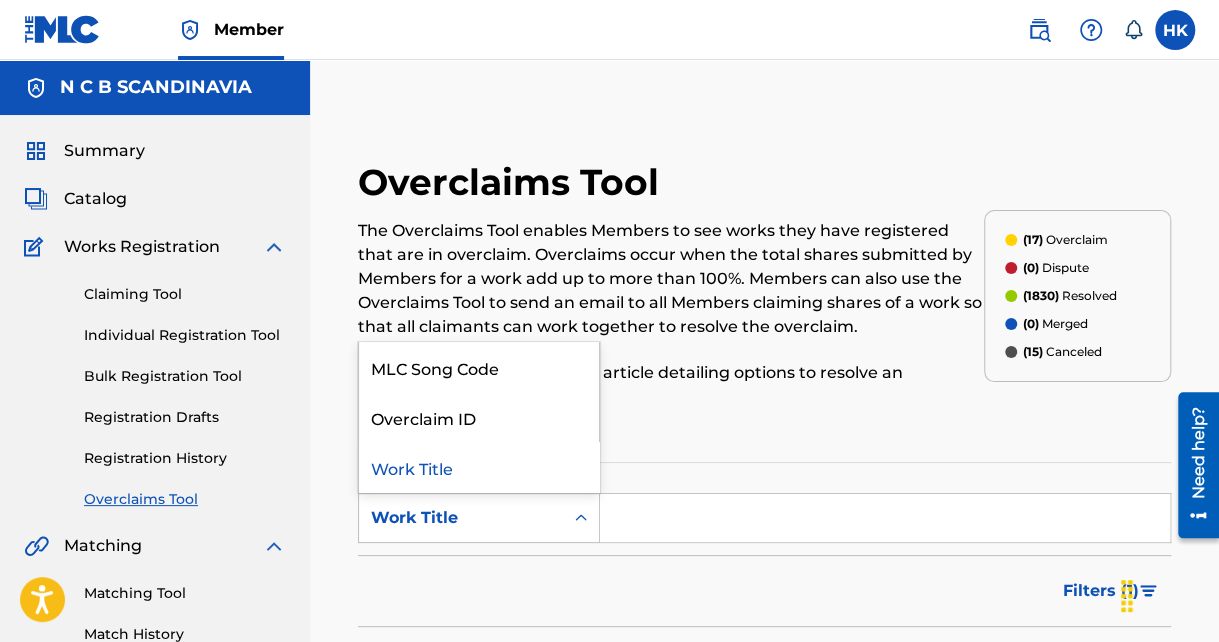 click 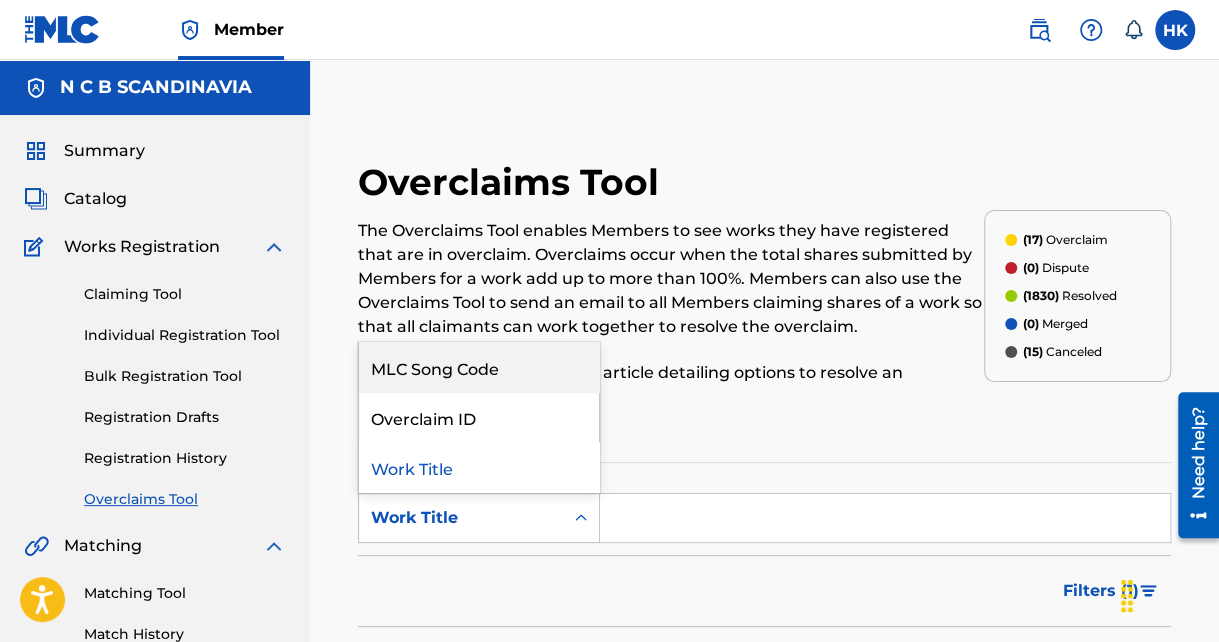 click on "MLC Song Code" at bounding box center [479, 367] 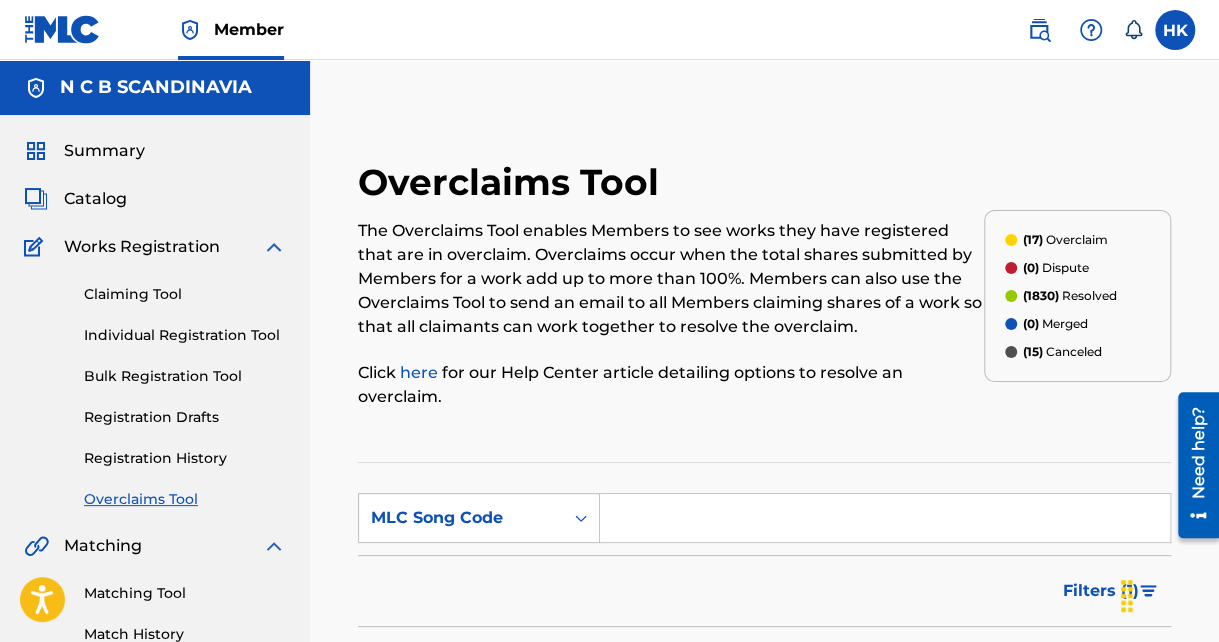 click at bounding box center (885, 518) 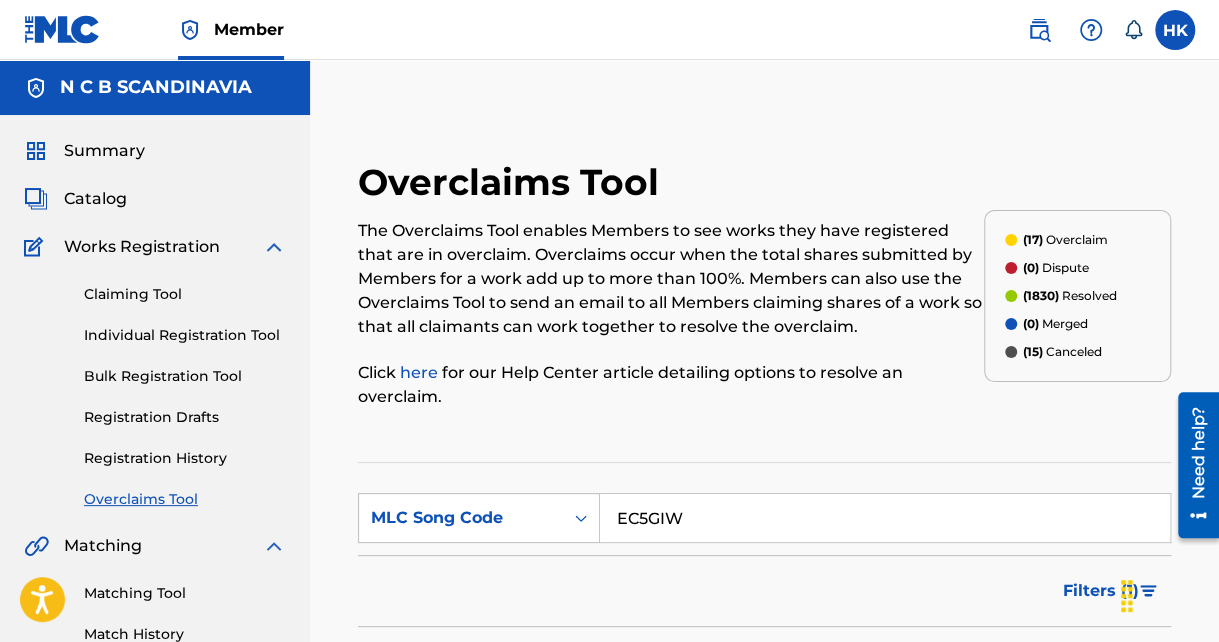 type on "EC5GIW" 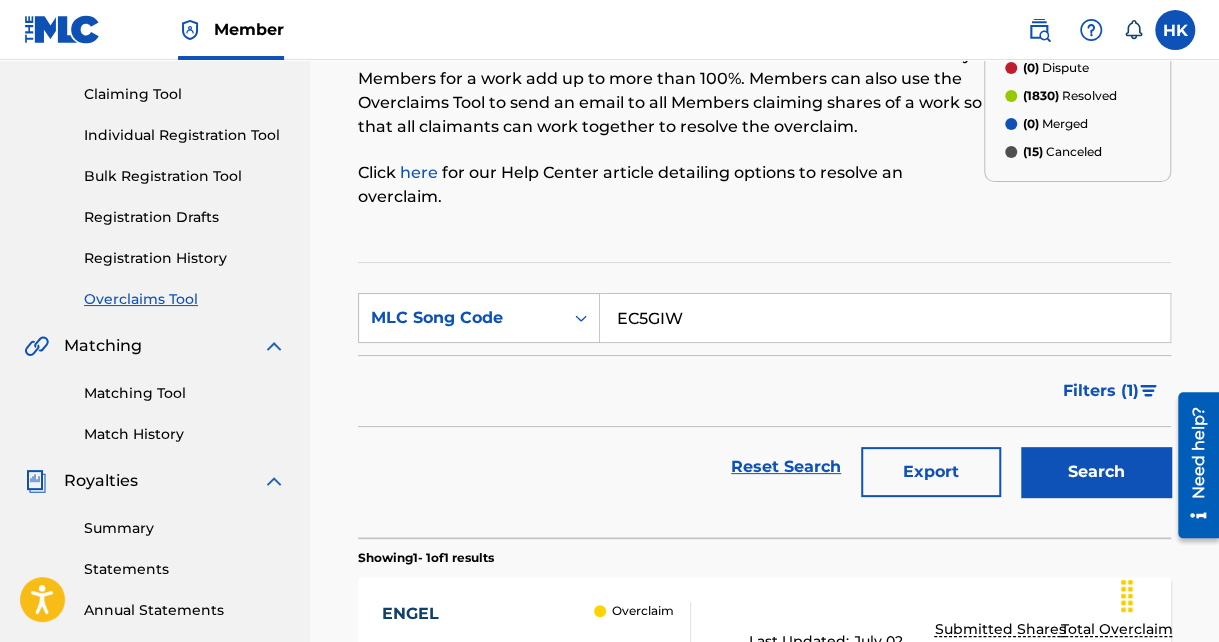 scroll, scrollTop: 400, scrollLeft: 0, axis: vertical 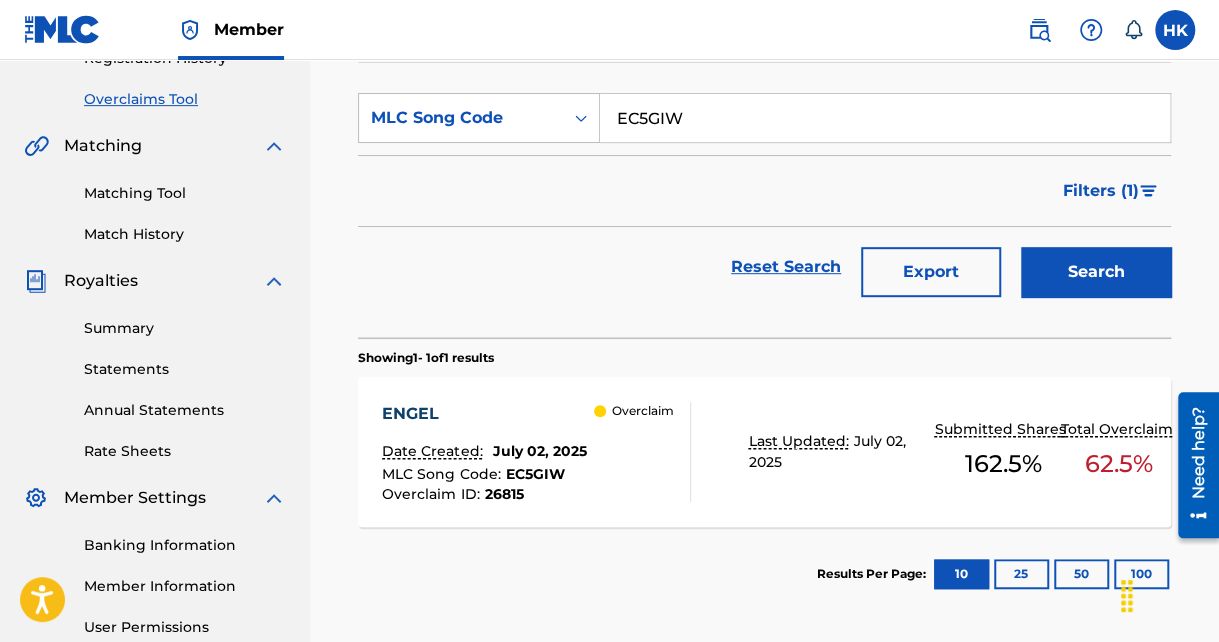 click on "EC5GIW" at bounding box center (534, 474) 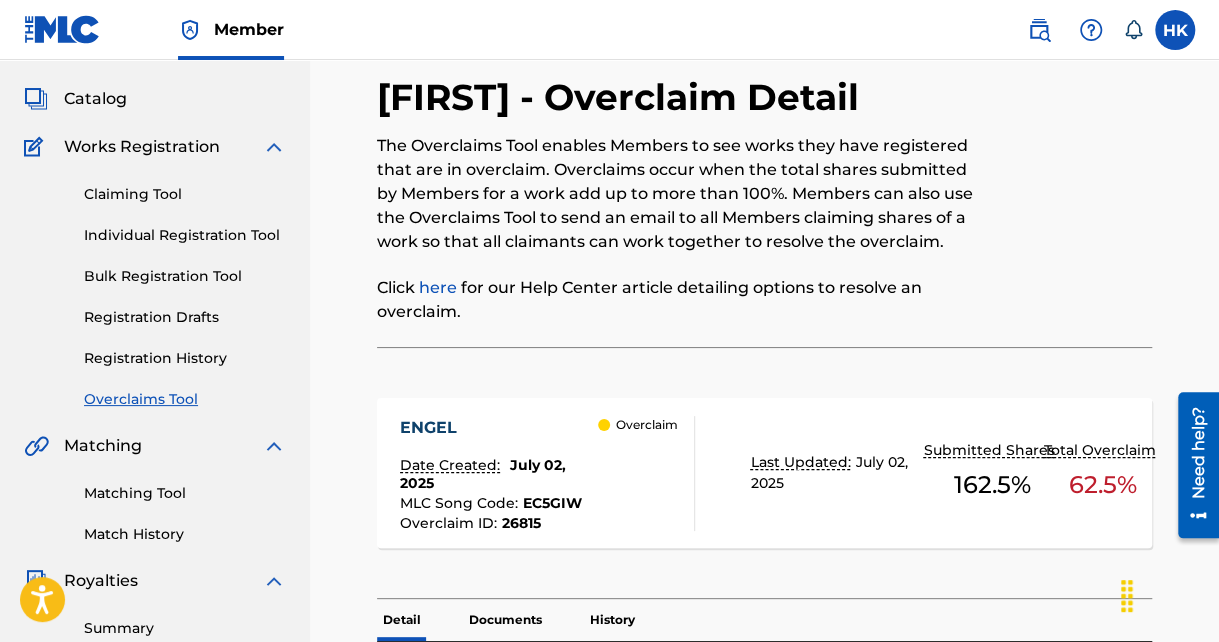 scroll, scrollTop: 0, scrollLeft: 0, axis: both 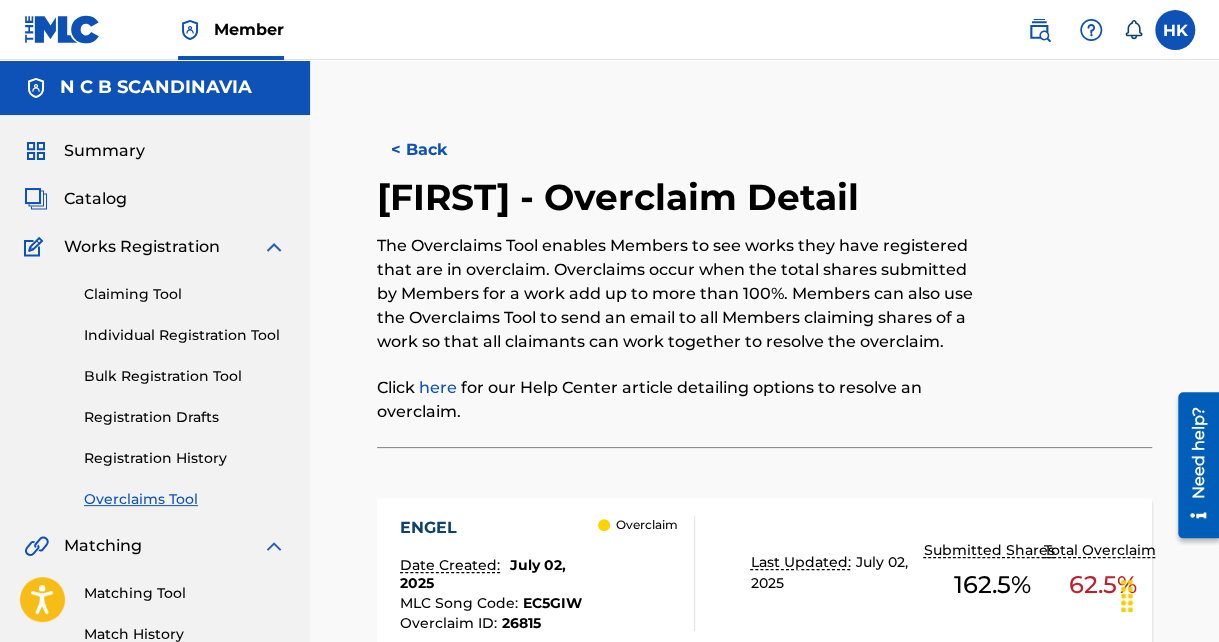 drag, startPoint x: 95, startPoint y: 203, endPoint x: 183, endPoint y: 202, distance: 88.005684 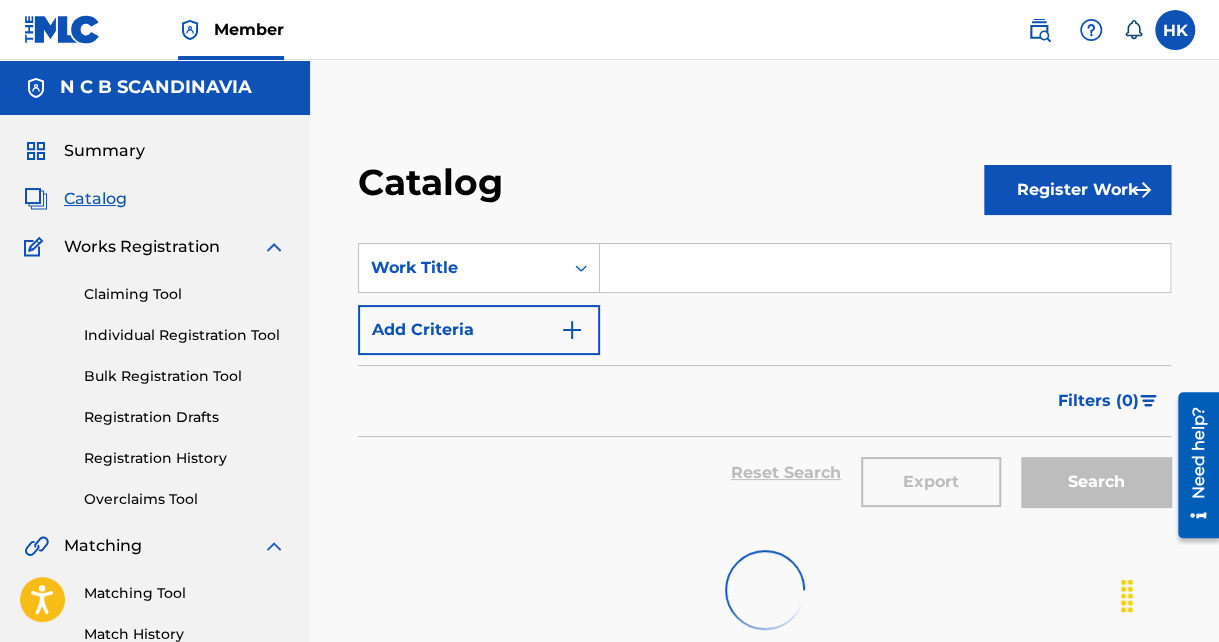 click at bounding box center [885, 268] 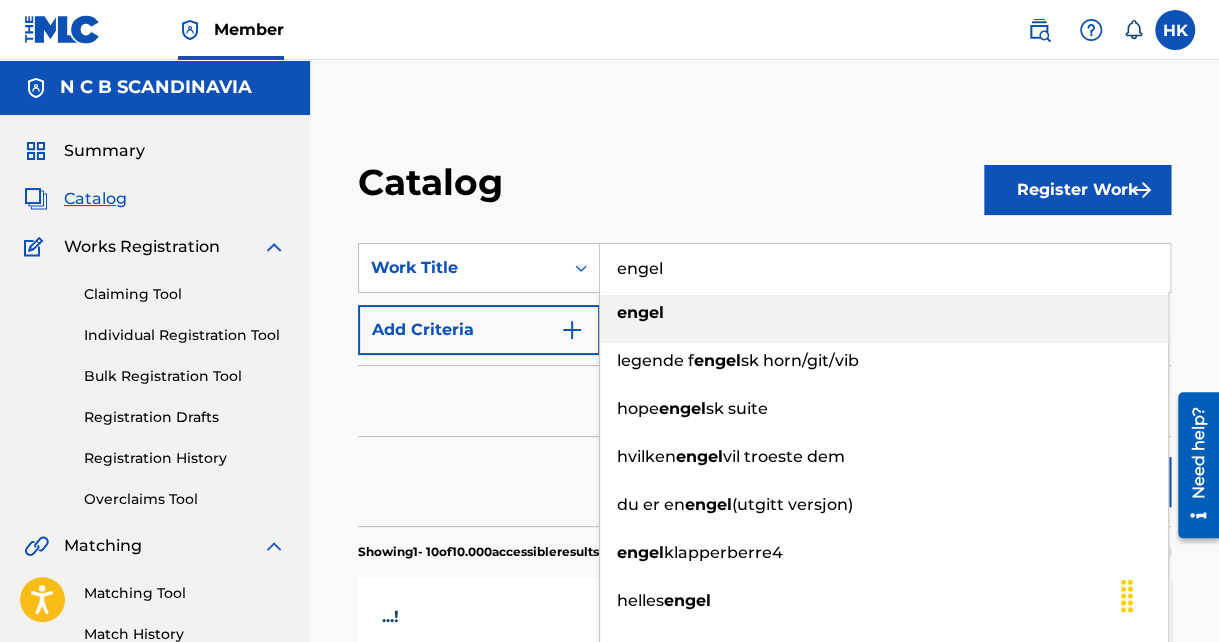 type on "engel" 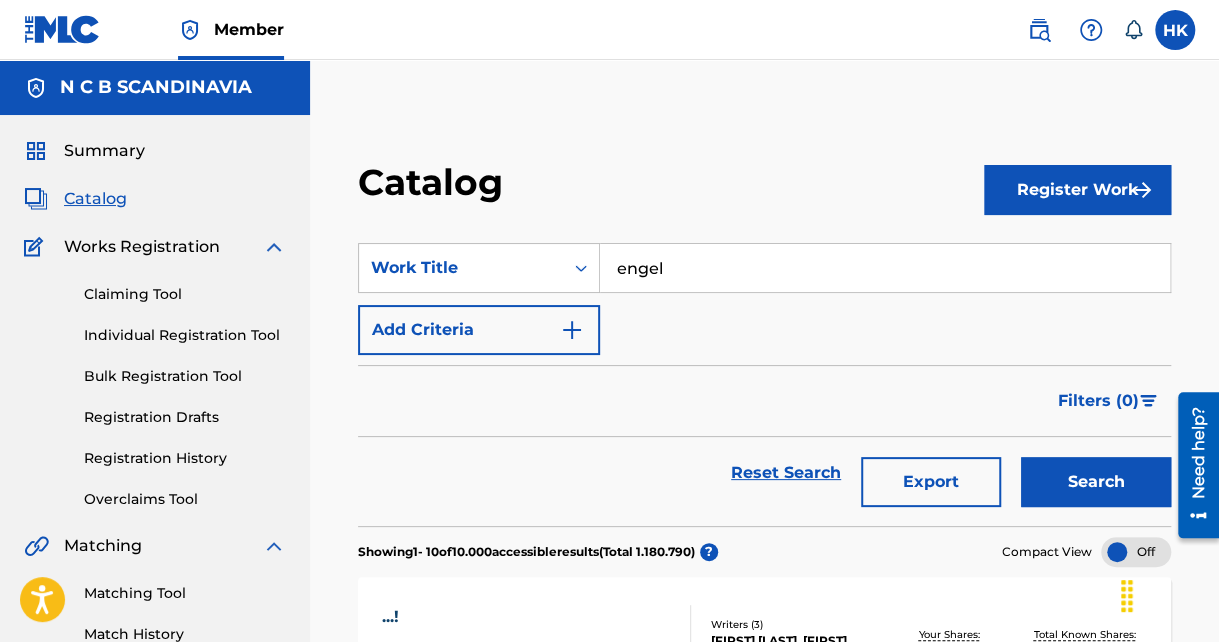 type 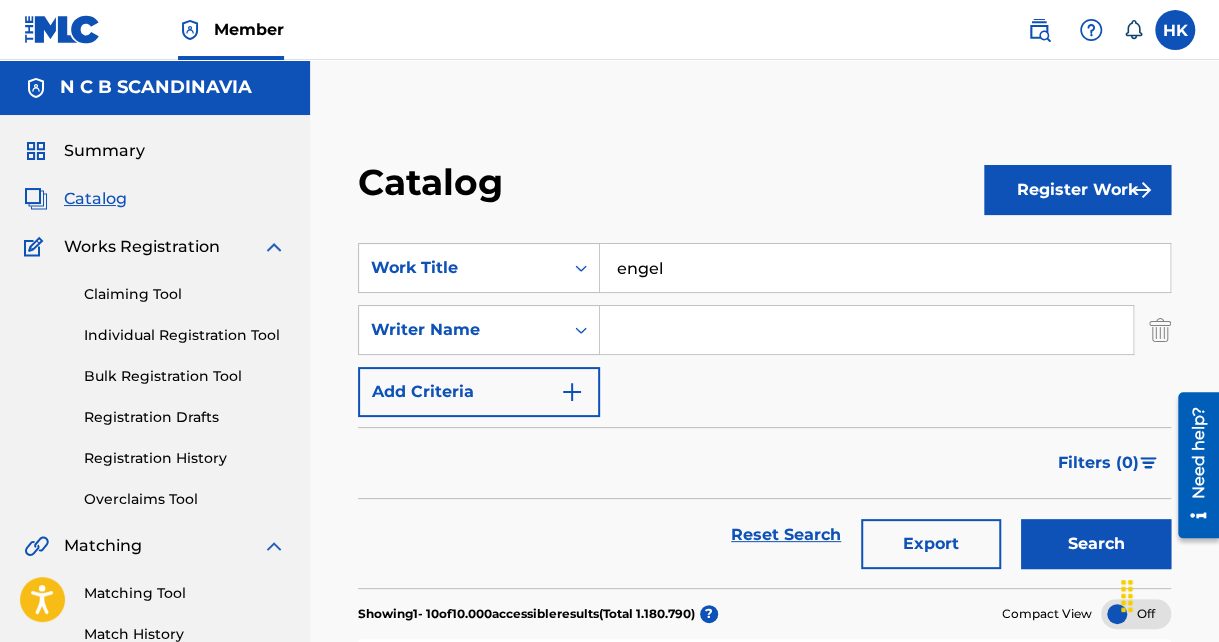 click at bounding box center [866, 330] 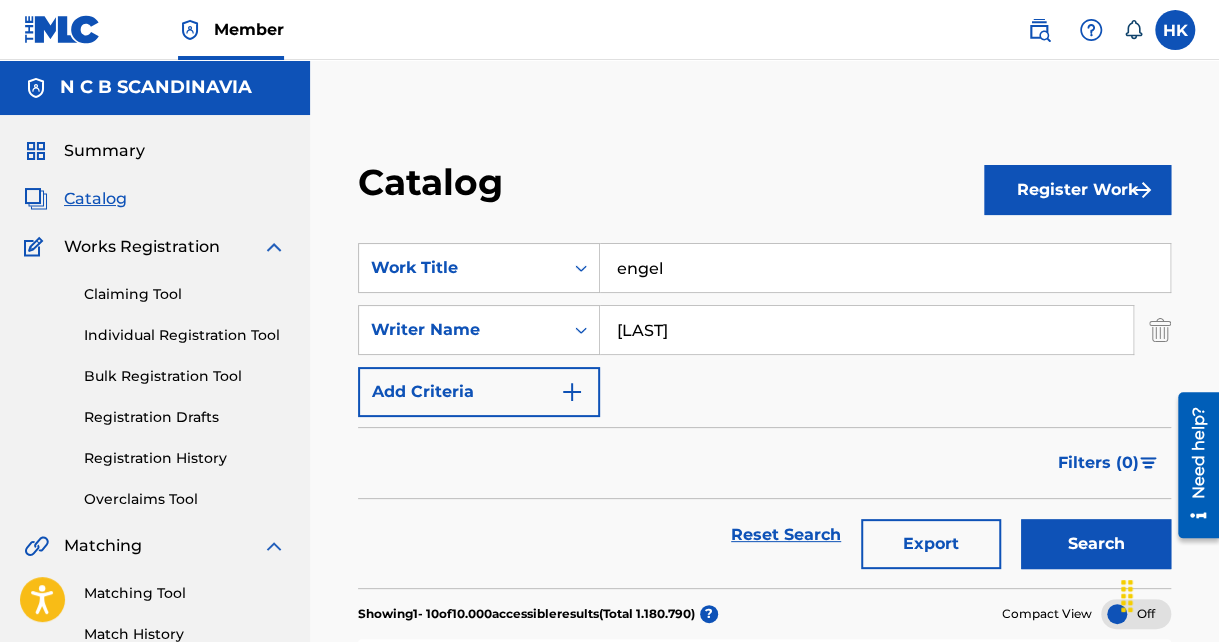 type on "[LAST]" 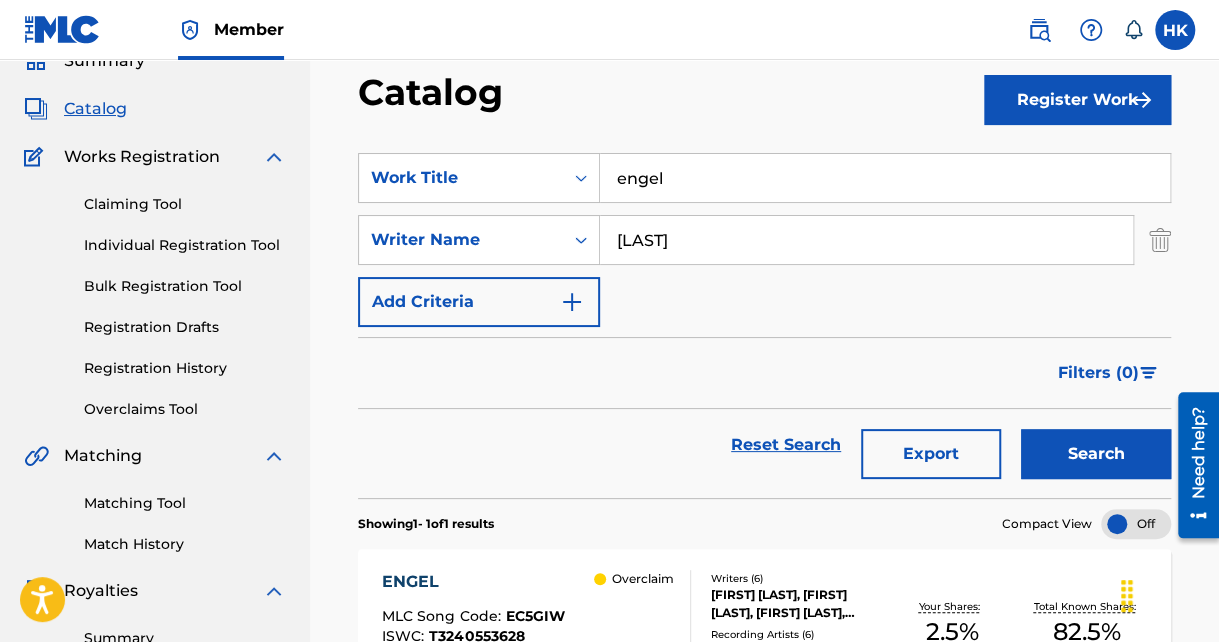 scroll, scrollTop: 200, scrollLeft: 0, axis: vertical 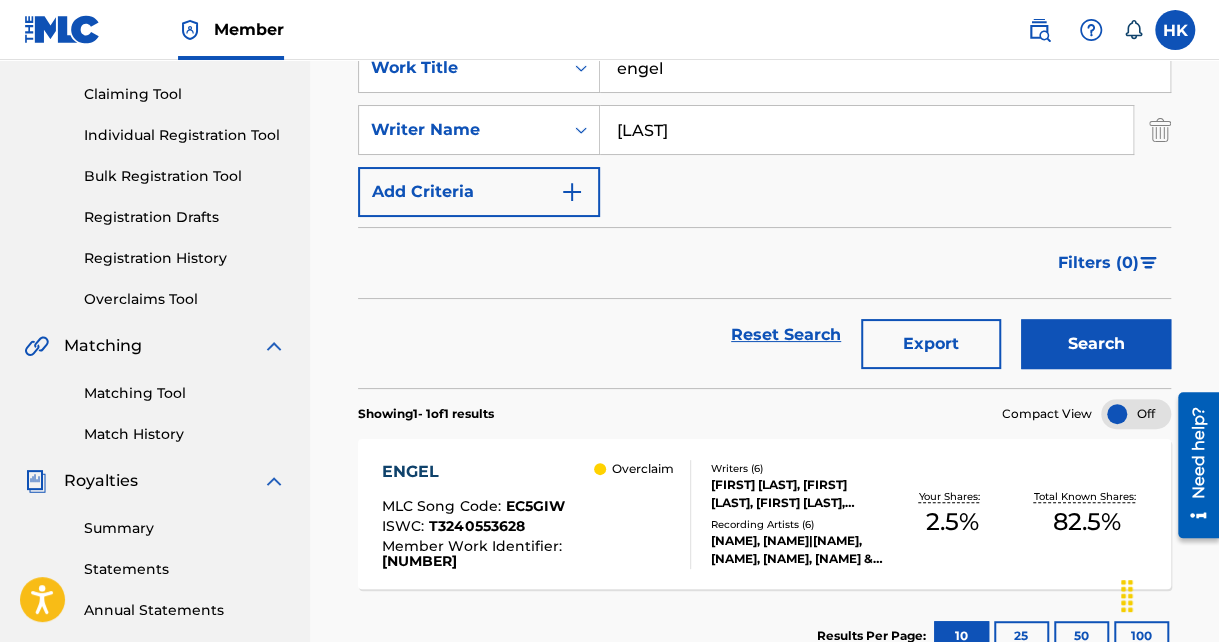 click on "[FIRST] [LAST], [FIRST] [LAST], [FIRST] [LAST], [FIRST] [LAST], [FIRST] [LAST] [LAST], [FIRST] [LAST]" at bounding box center (797, 494) 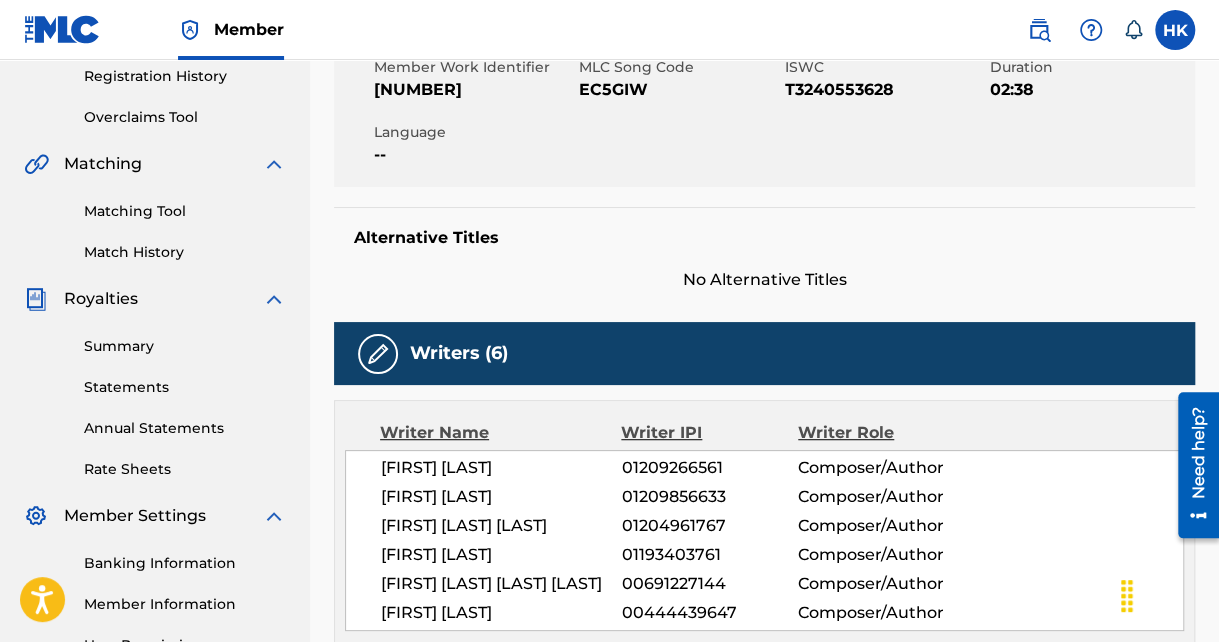 scroll, scrollTop: 0, scrollLeft: 0, axis: both 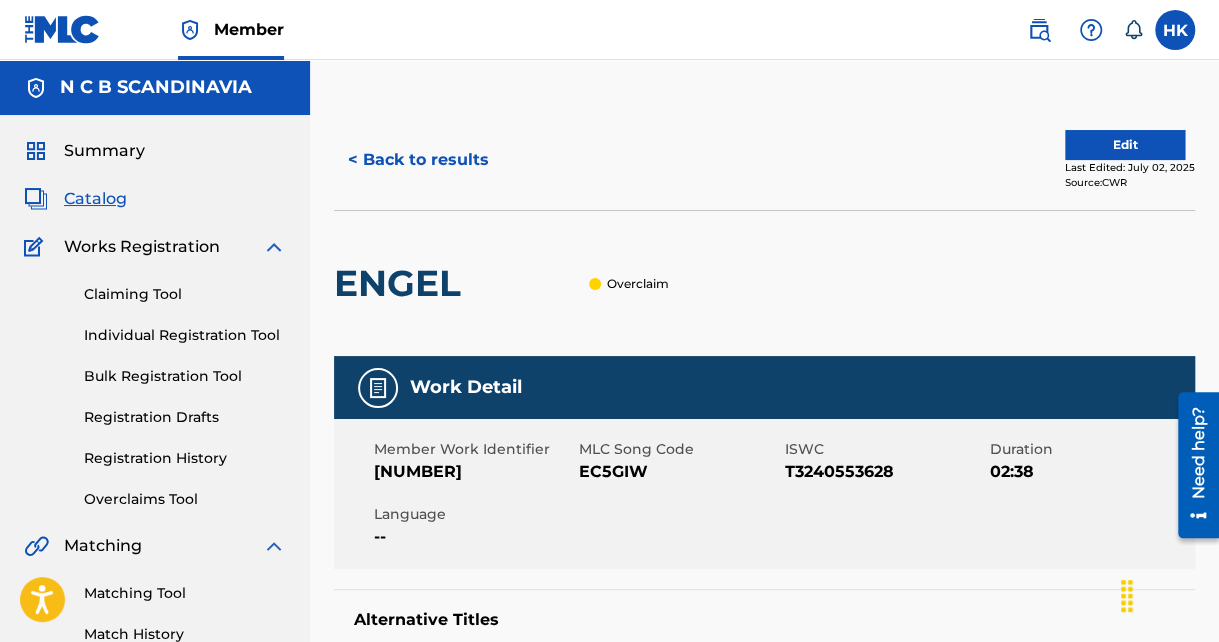 click on "Edit" at bounding box center [1125, 145] 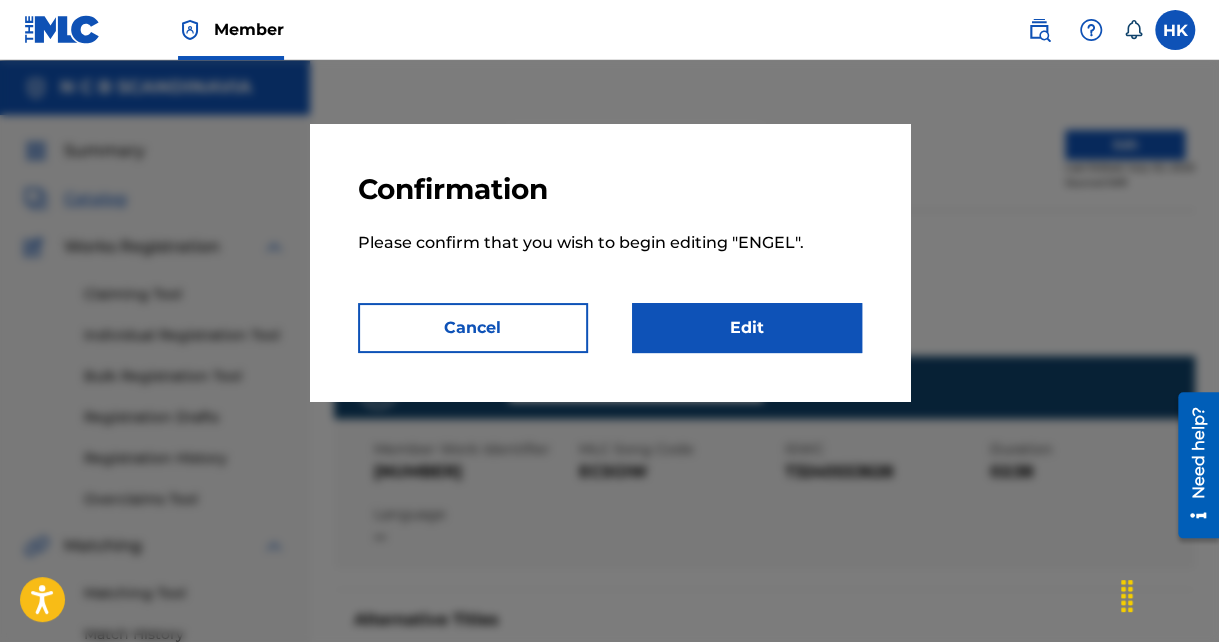 click on "Edit" at bounding box center (747, 328) 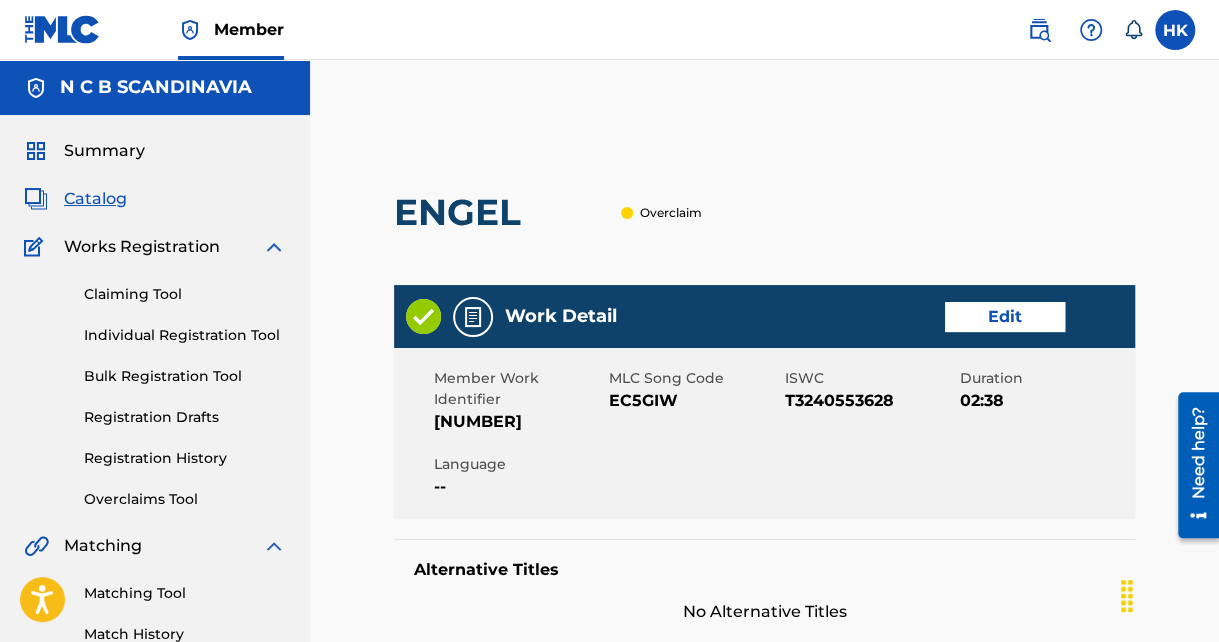 drag, startPoint x: 503, startPoint y: 418, endPoint x: 592, endPoint y: 427, distance: 89.453896 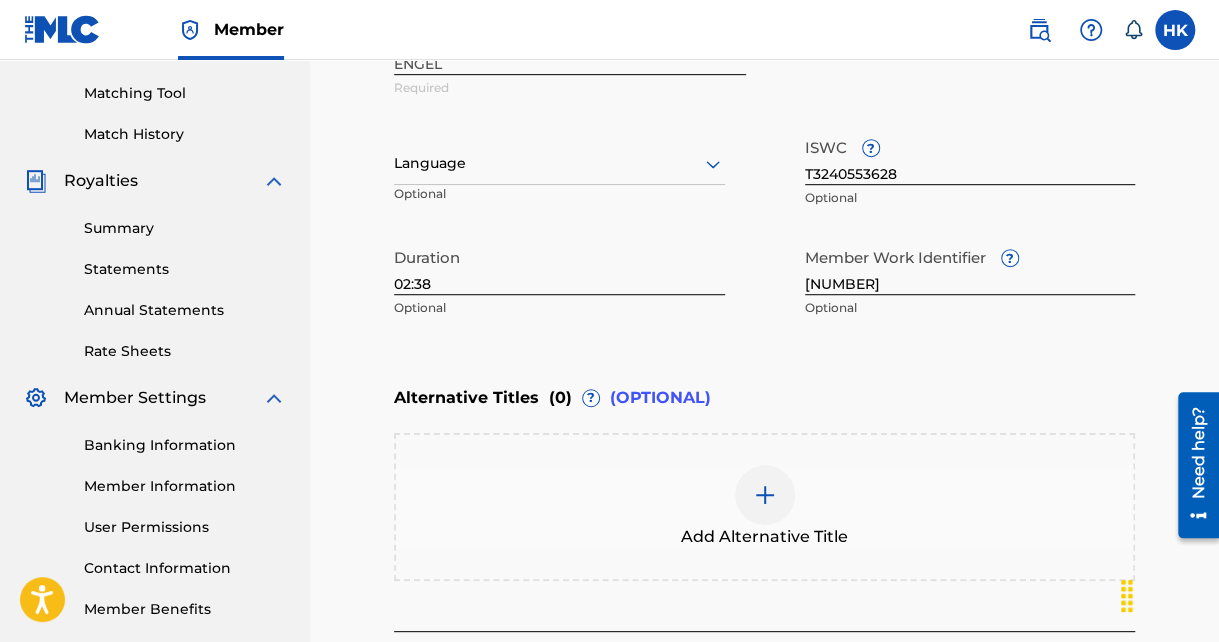 scroll, scrollTop: 684, scrollLeft: 0, axis: vertical 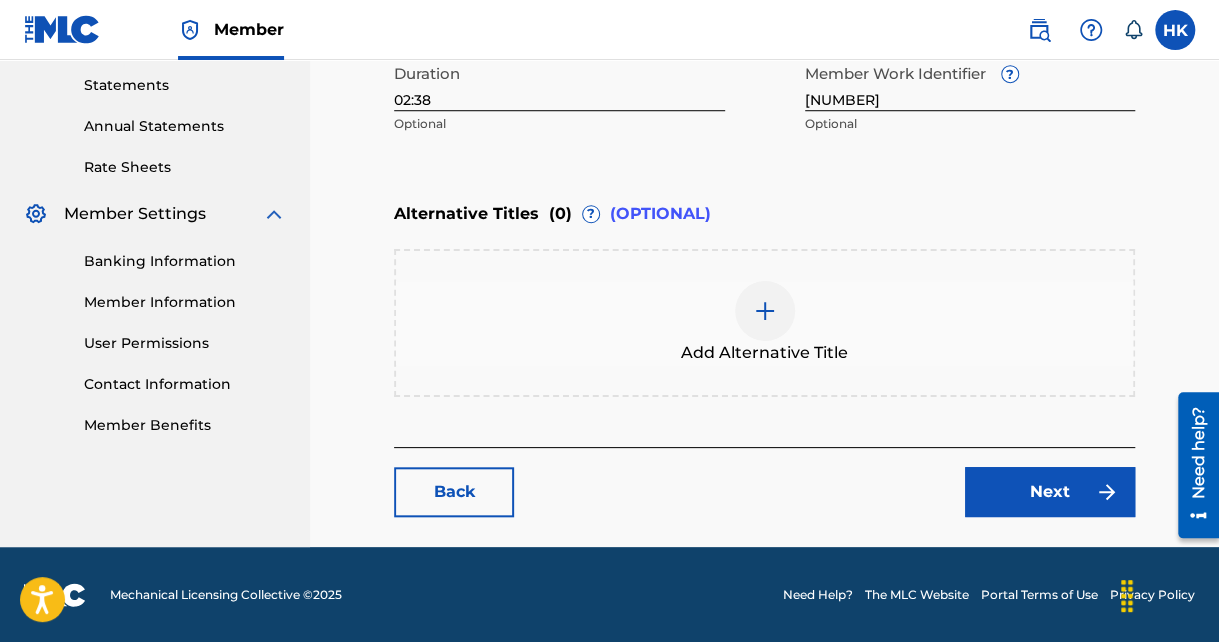 click on "Next" at bounding box center [1050, 492] 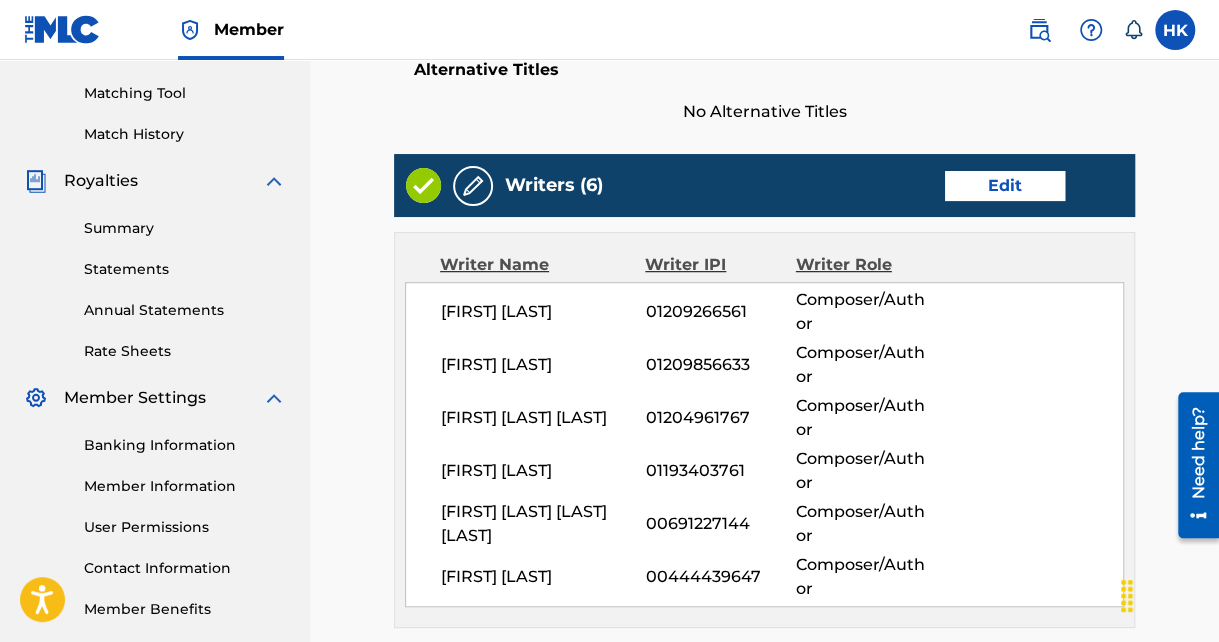 scroll, scrollTop: 800, scrollLeft: 0, axis: vertical 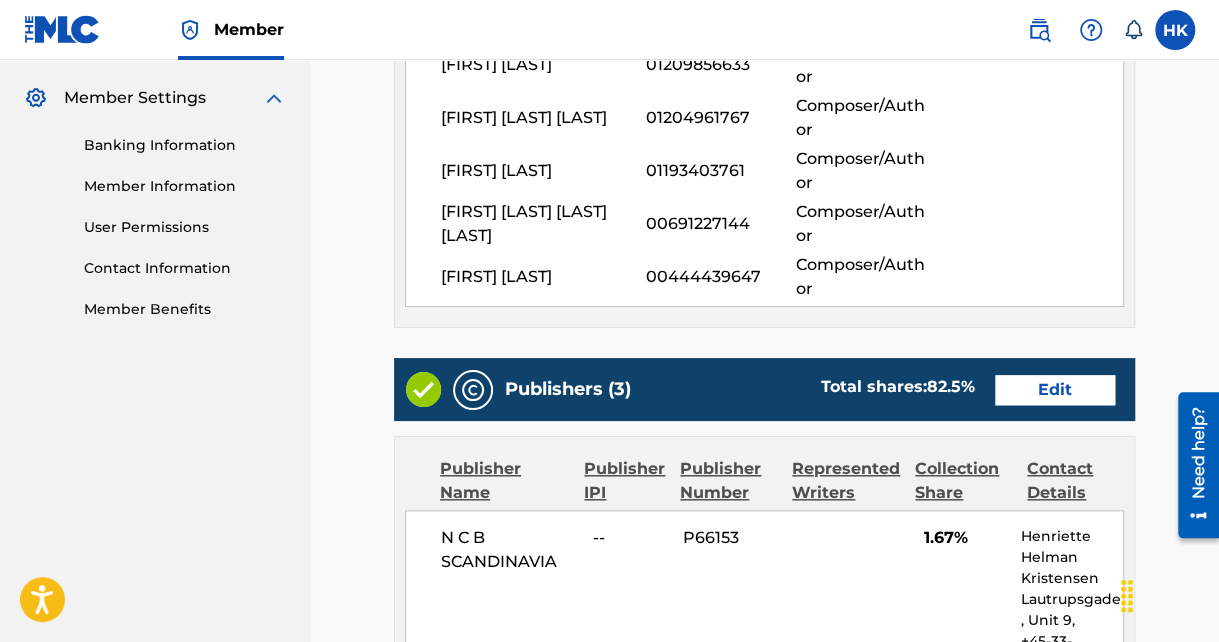 click on "Edit" at bounding box center (1055, 390) 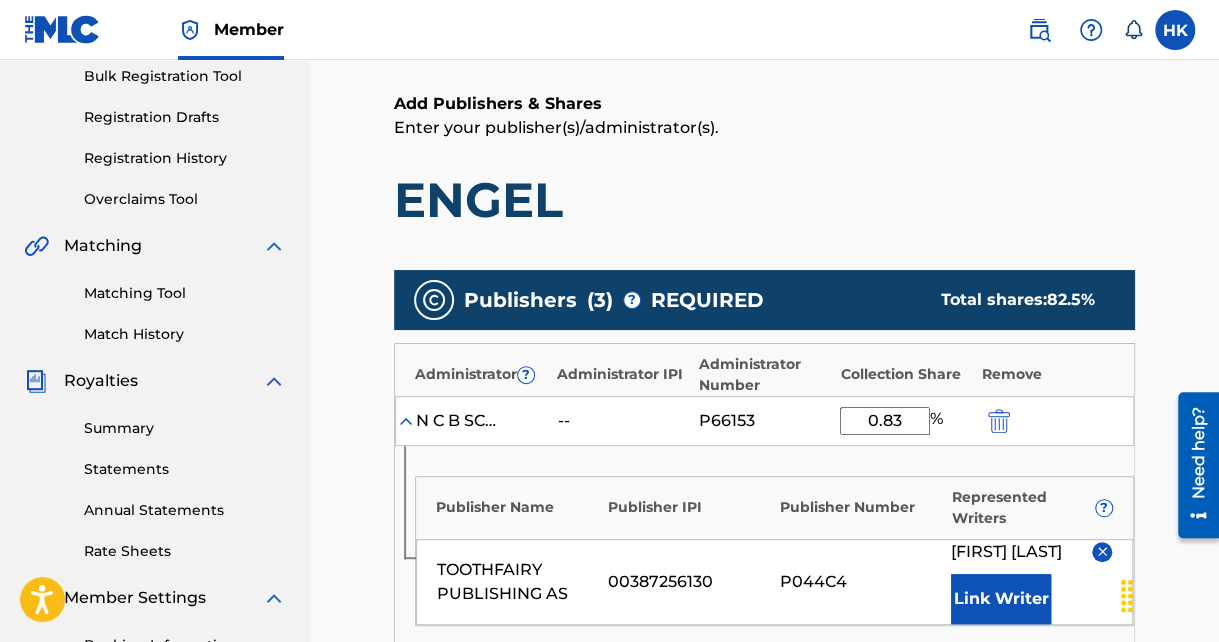 scroll, scrollTop: 500, scrollLeft: 0, axis: vertical 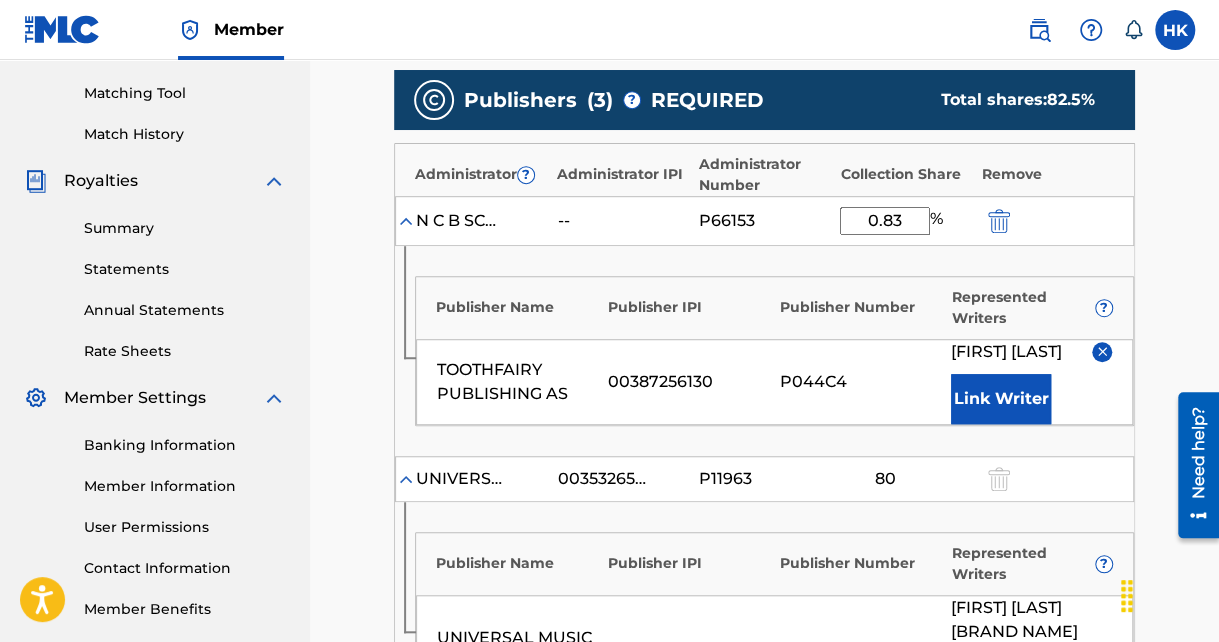 click on "0.83" at bounding box center (885, 221) 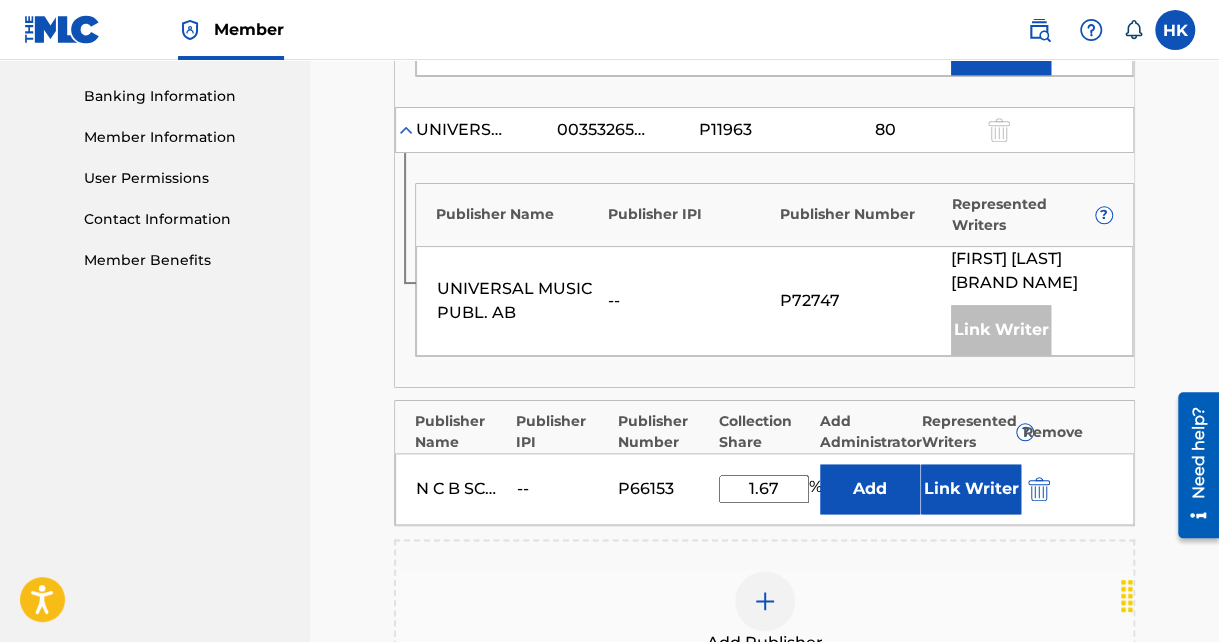 scroll, scrollTop: 839, scrollLeft: 0, axis: vertical 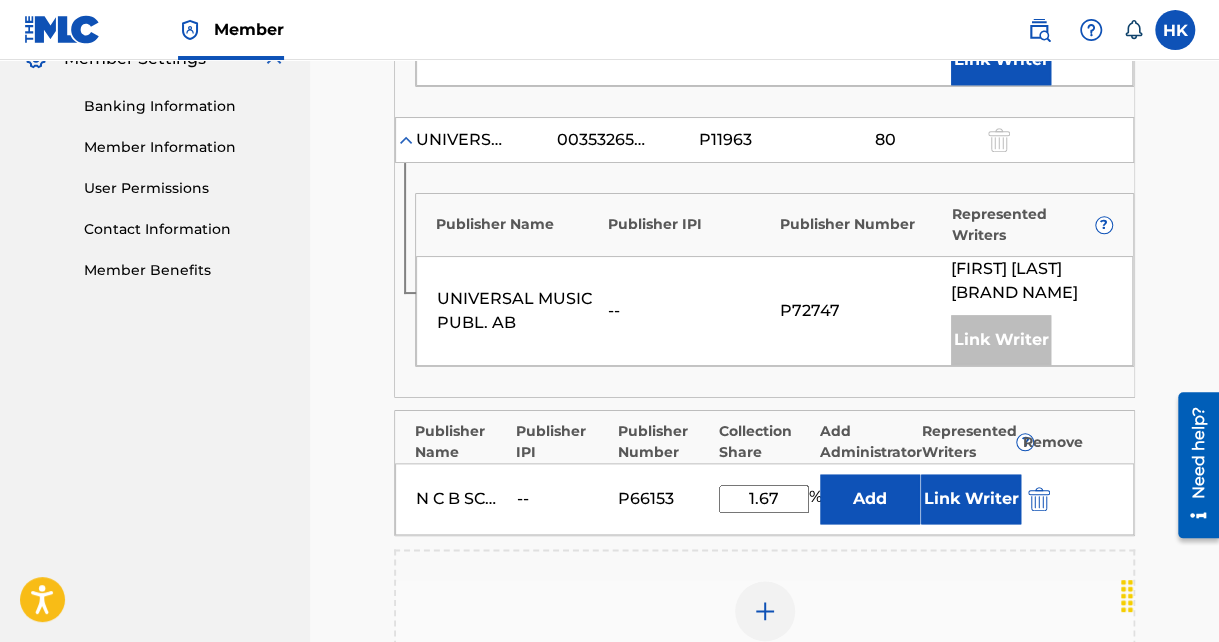 type on "0.84" 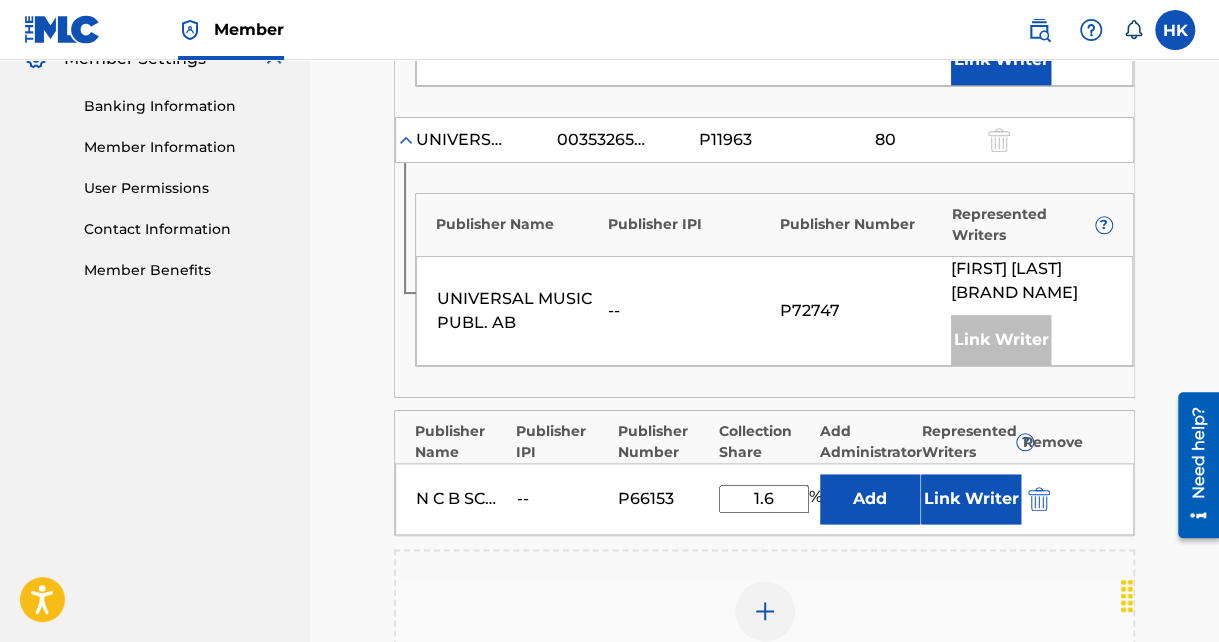 type on "1" 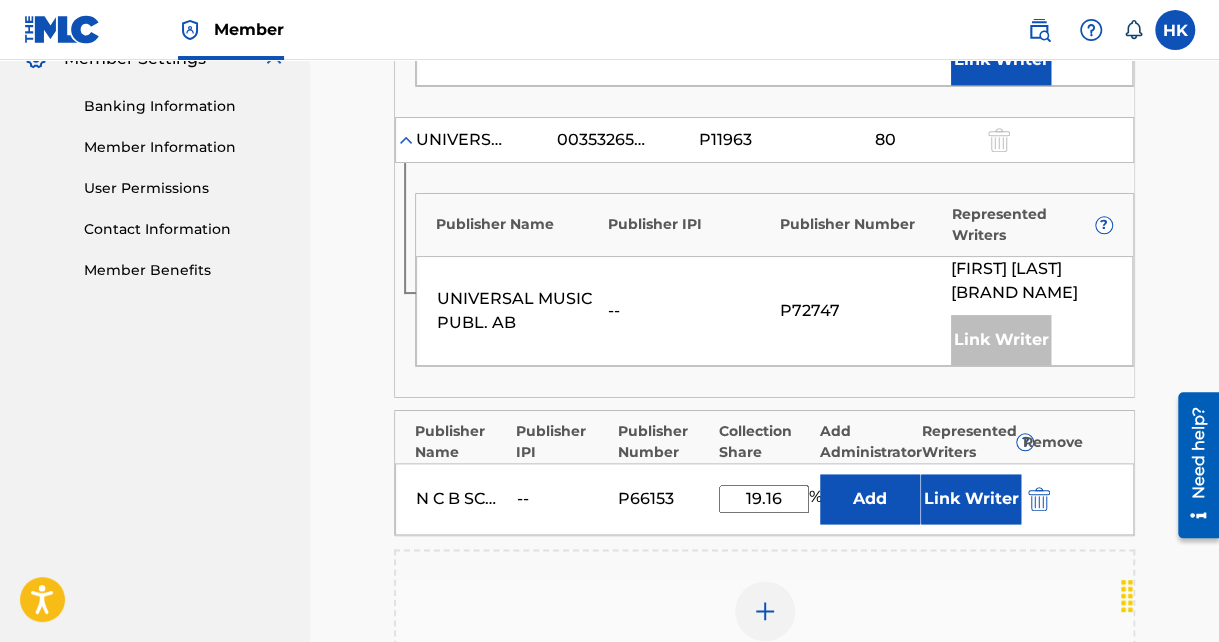 type on "19.16" 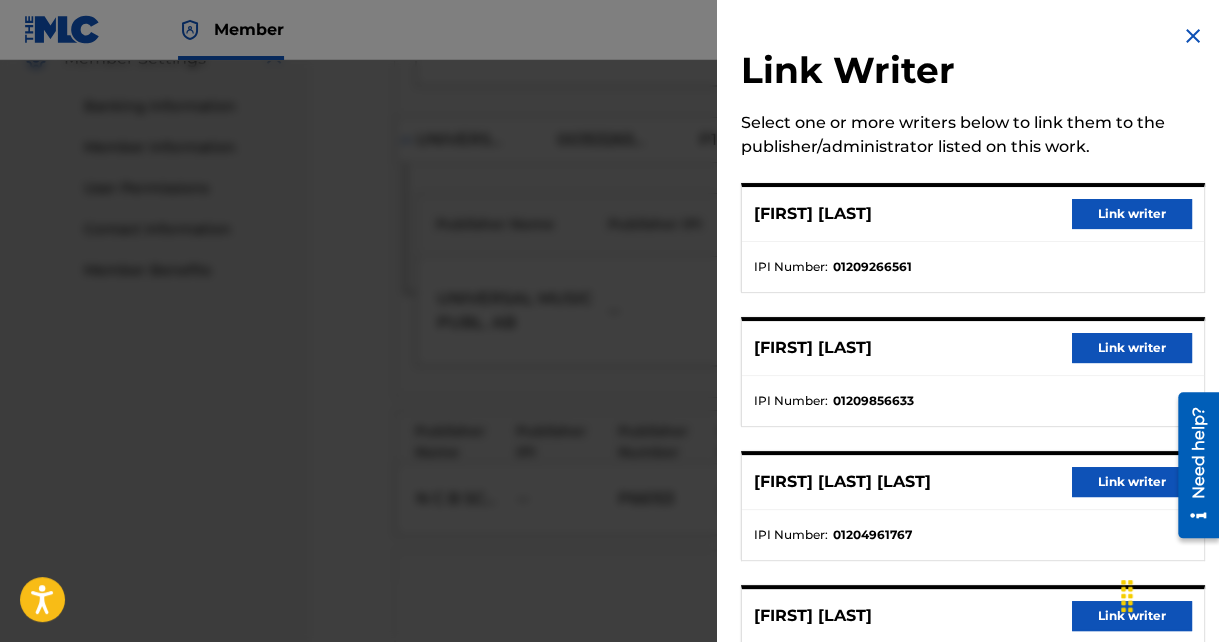 click on "Link writer" at bounding box center (1132, 348) 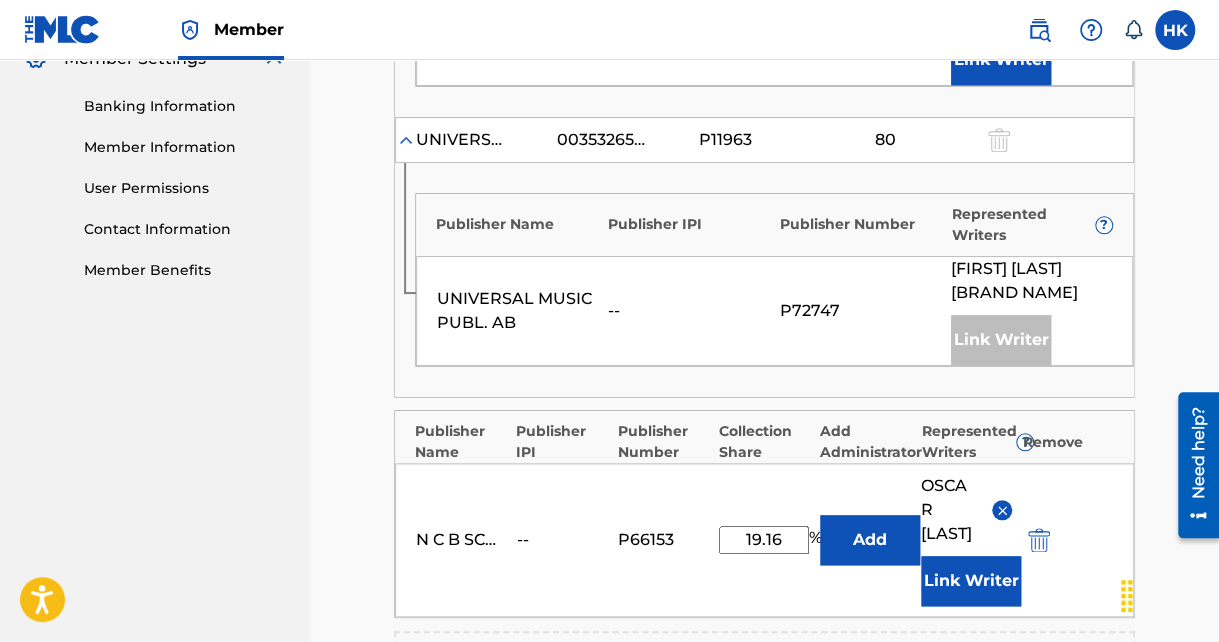 click on "Link Writer" at bounding box center [971, 581] 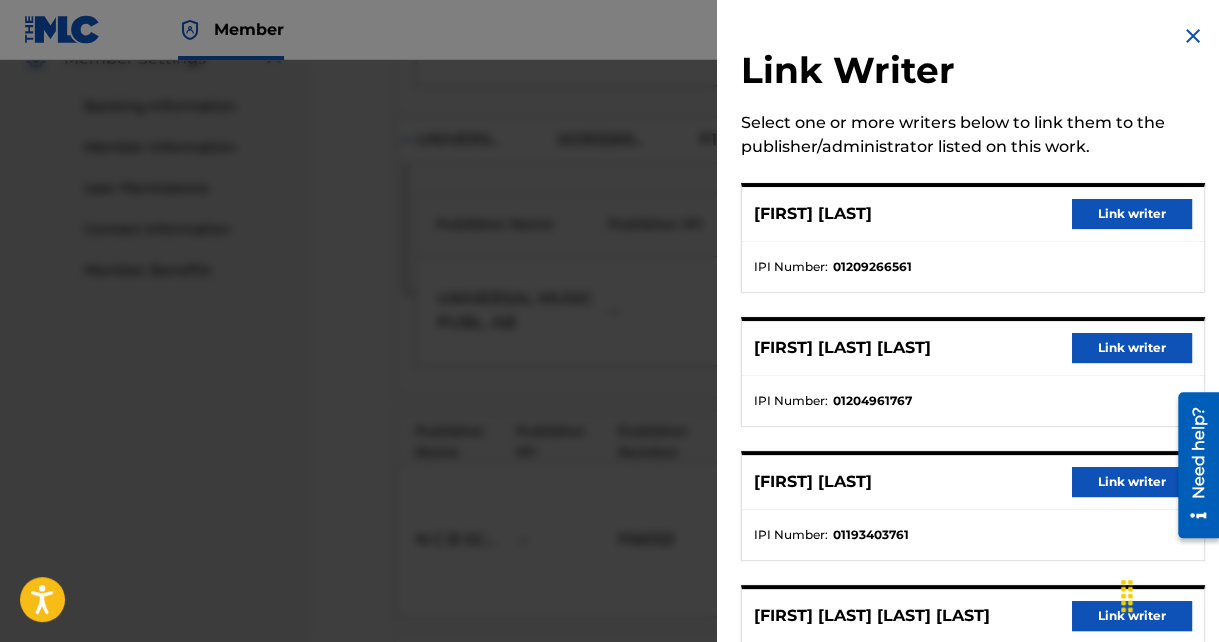 click on "Link writer" at bounding box center (1132, 214) 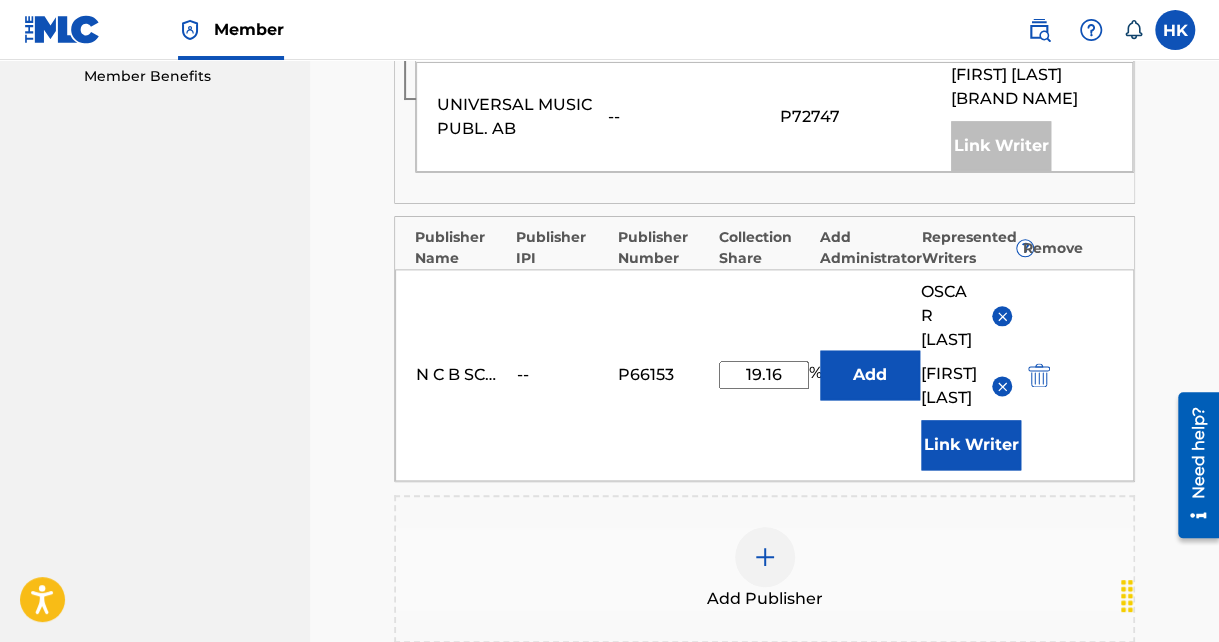 scroll, scrollTop: 1039, scrollLeft: 0, axis: vertical 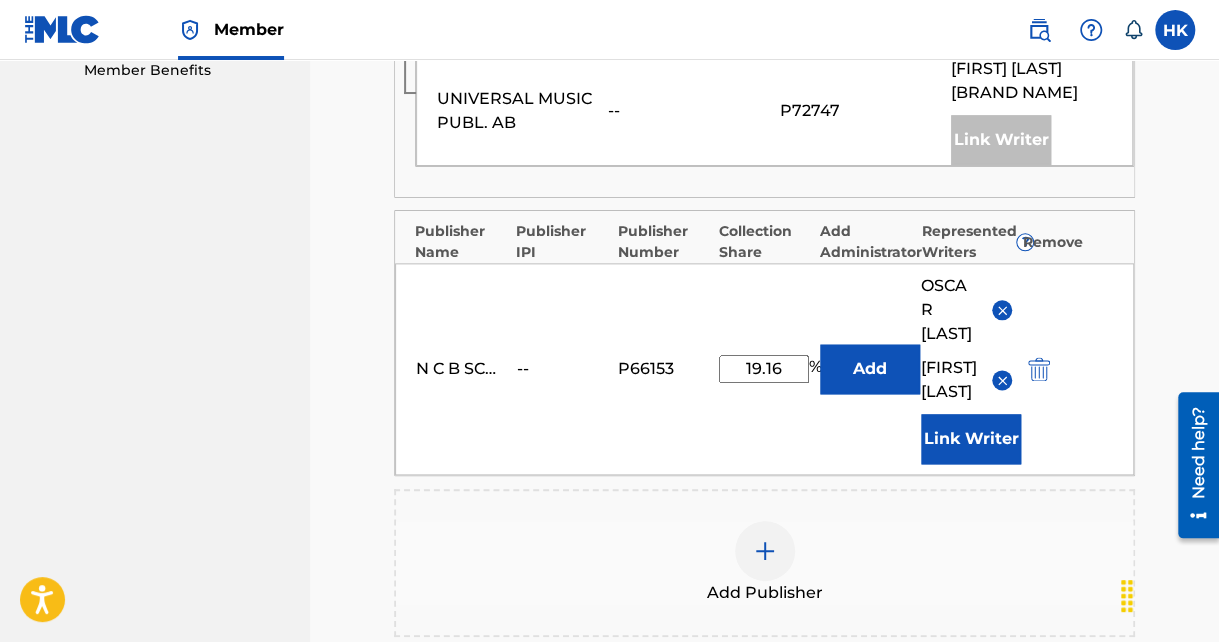 click on "Link Writer" at bounding box center (971, 439) 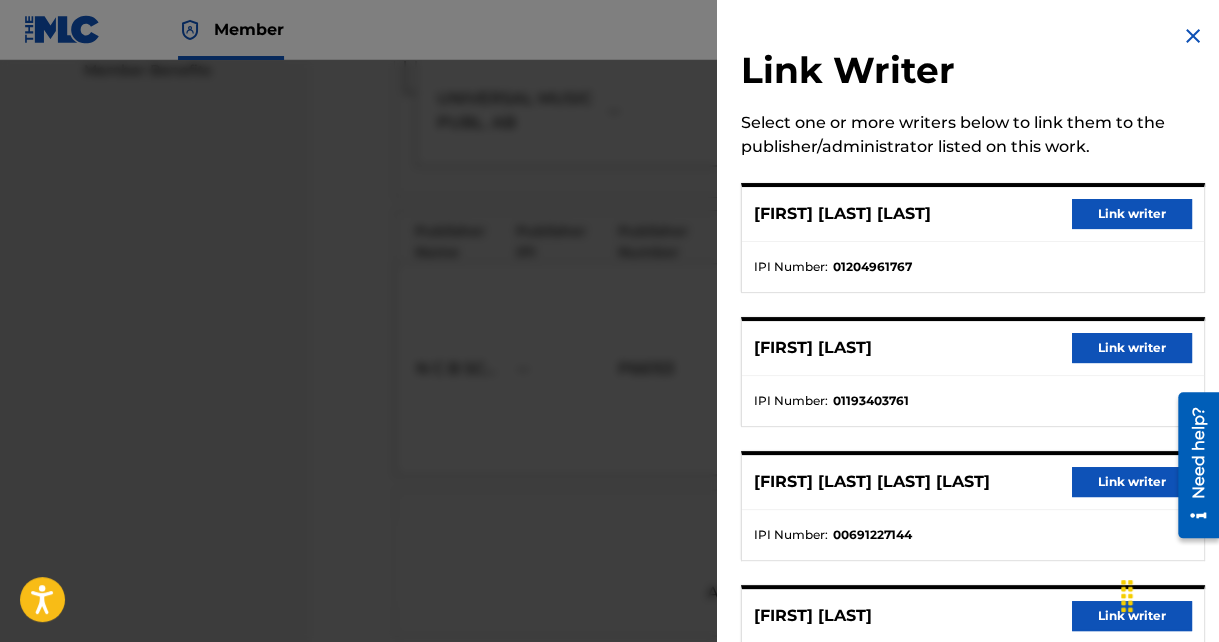 click on "Link writer" at bounding box center [1132, 348] 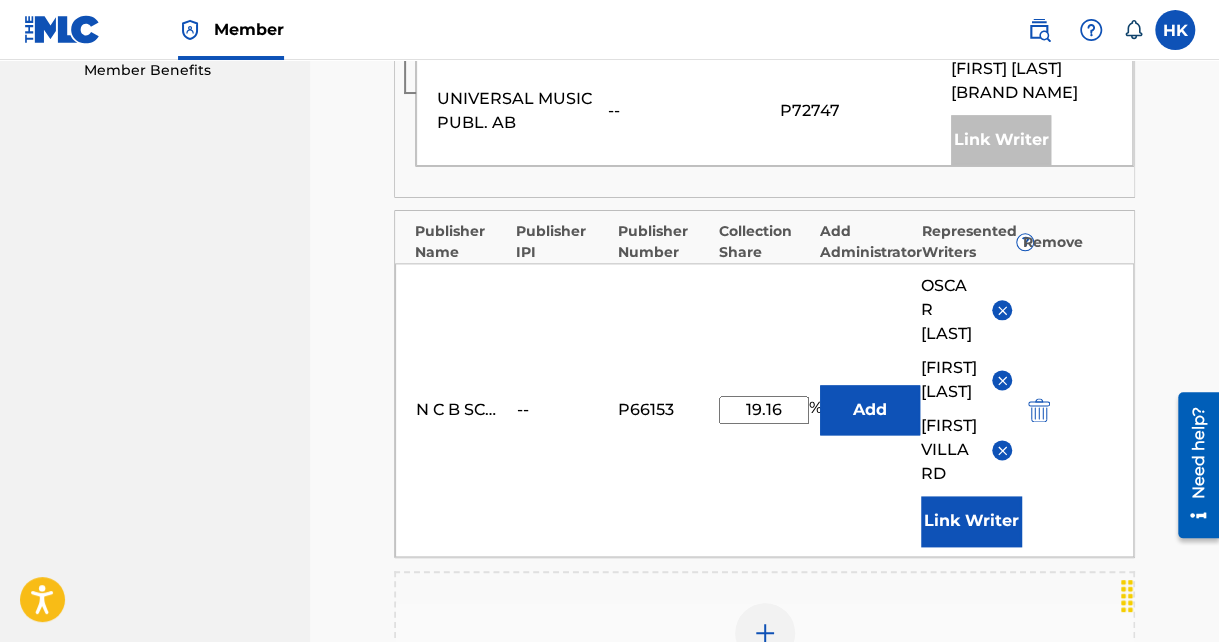 click on "Link Writer" at bounding box center [971, 521] 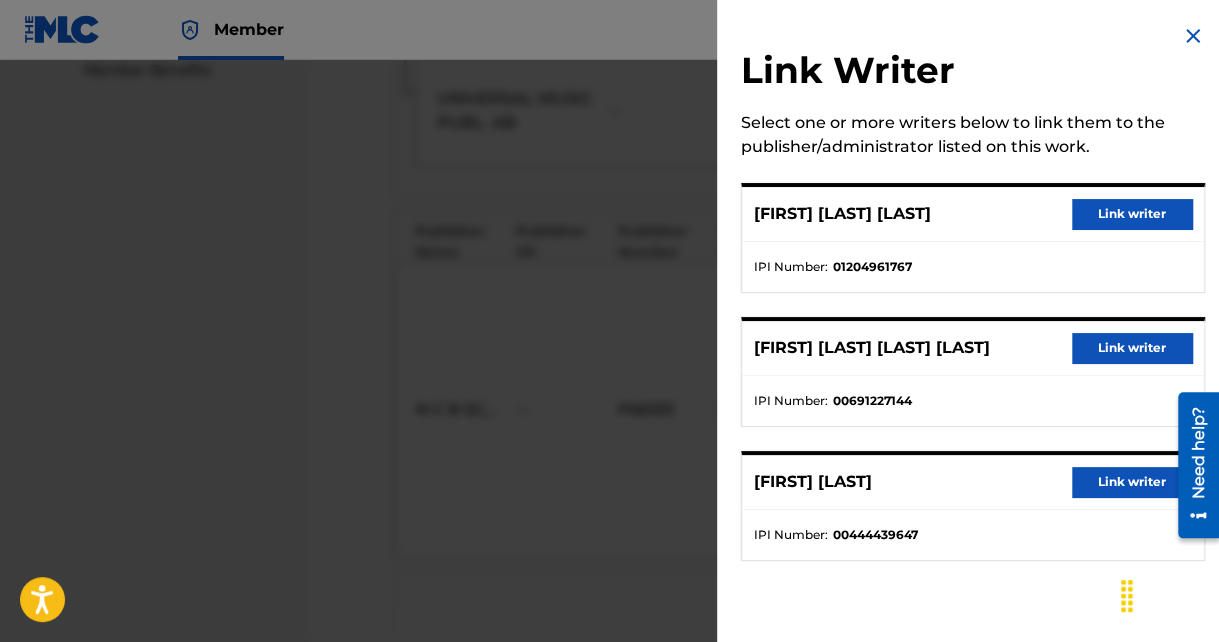click on "Link writer" at bounding box center [1132, 348] 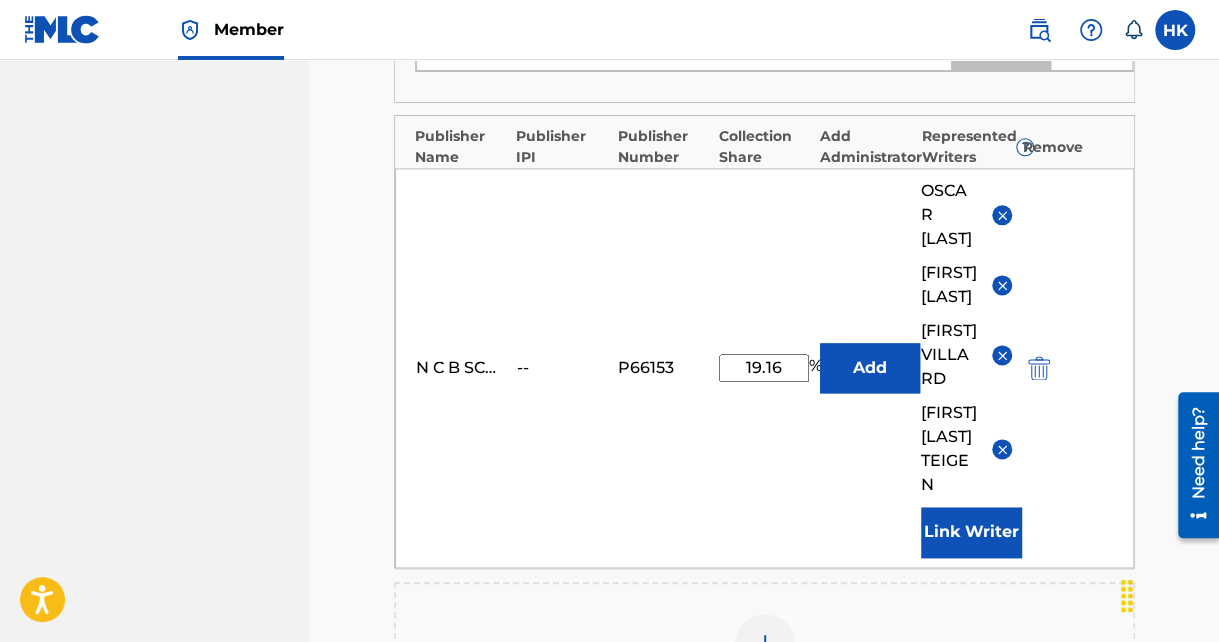 scroll, scrollTop: 1239, scrollLeft: 0, axis: vertical 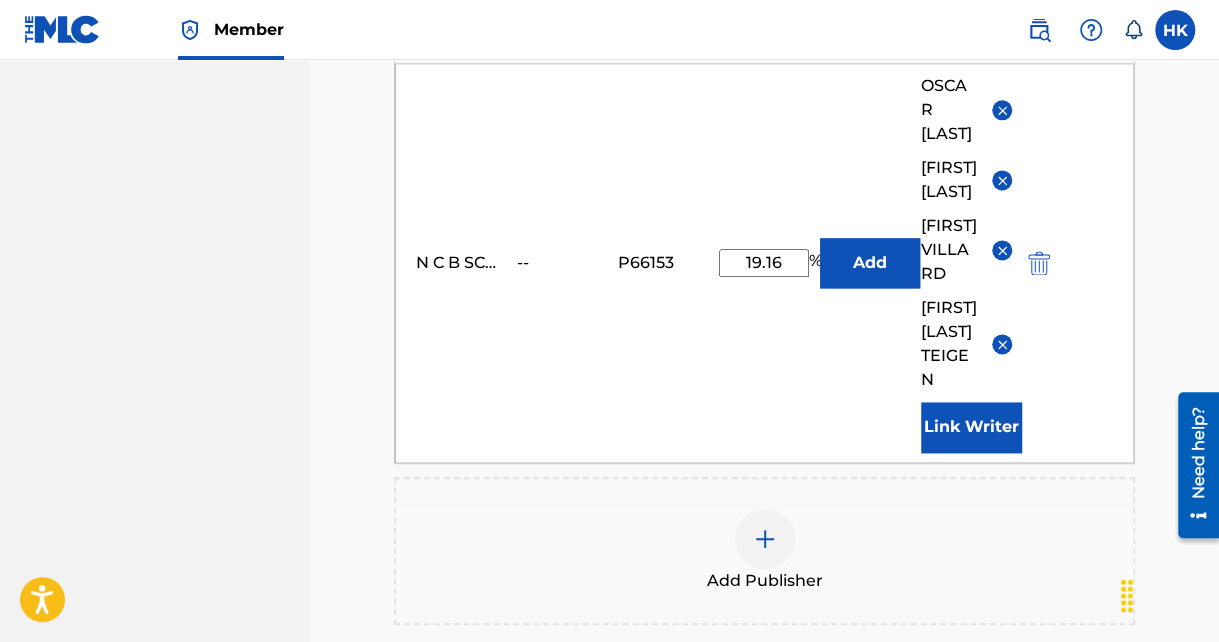 click on "Link Writer" at bounding box center (971, 427) 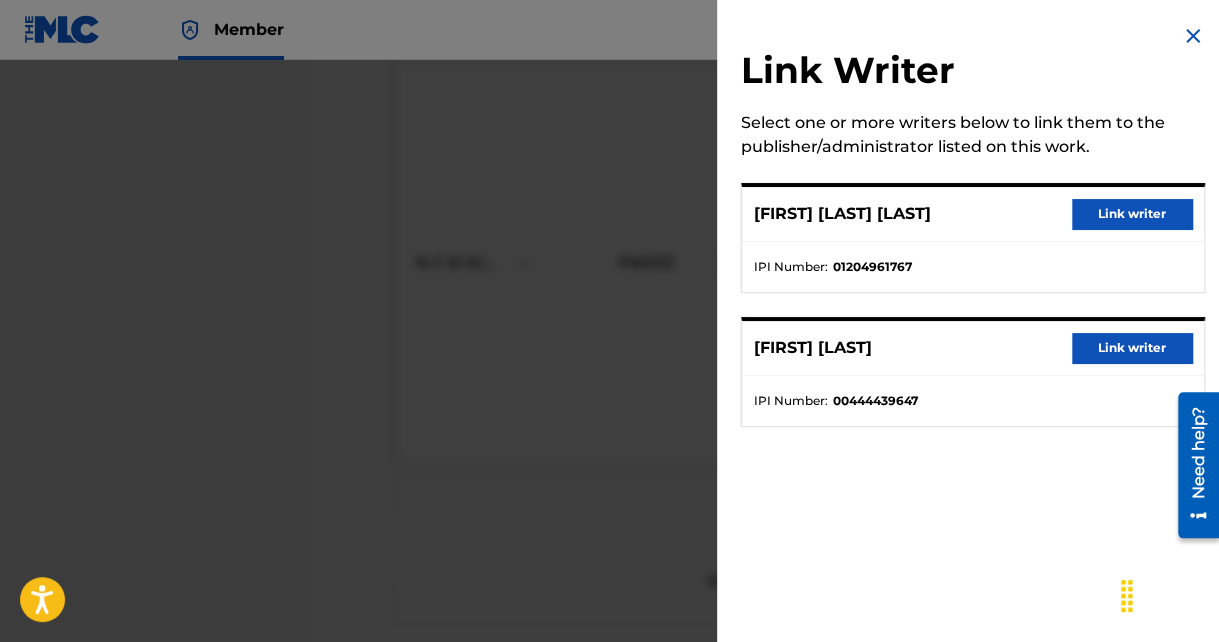 click on "Link writer" at bounding box center [1132, 214] 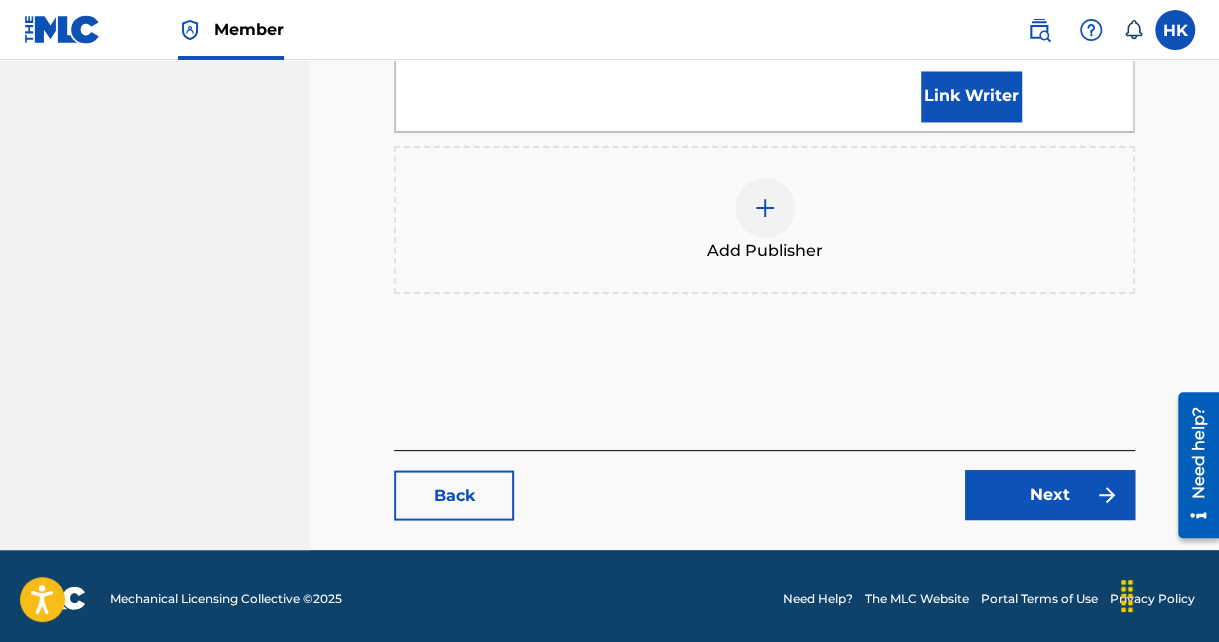scroll, scrollTop: 1839, scrollLeft: 0, axis: vertical 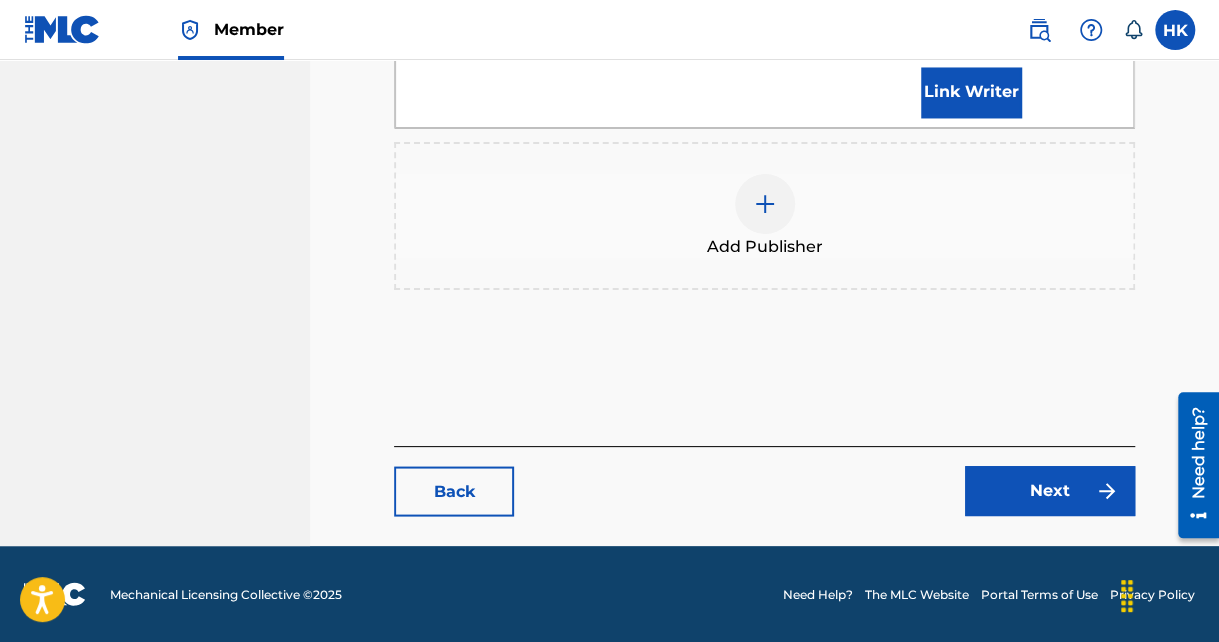 click on "Next" at bounding box center [1050, 491] 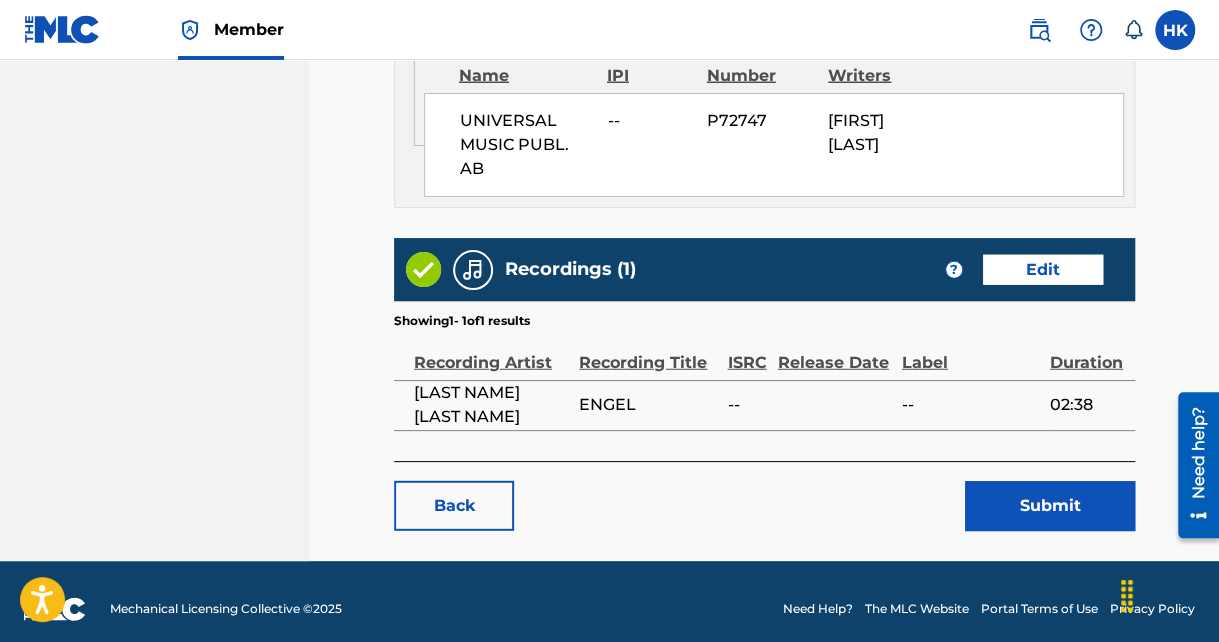 scroll, scrollTop: 2444, scrollLeft: 0, axis: vertical 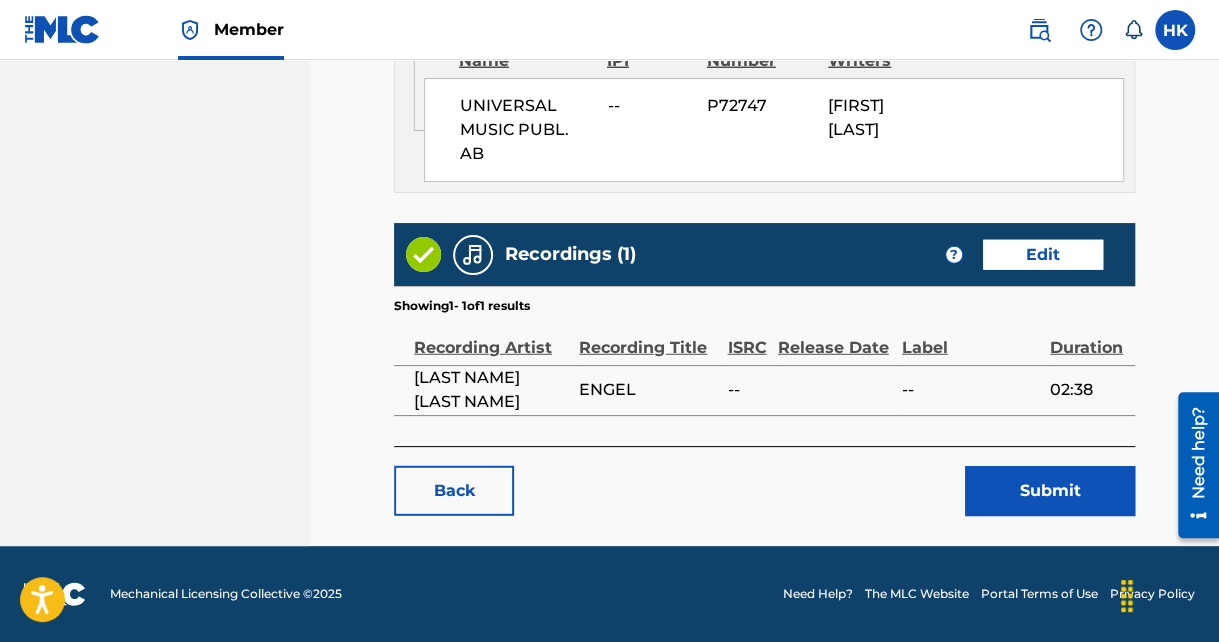 click on "Submit" at bounding box center (1050, 491) 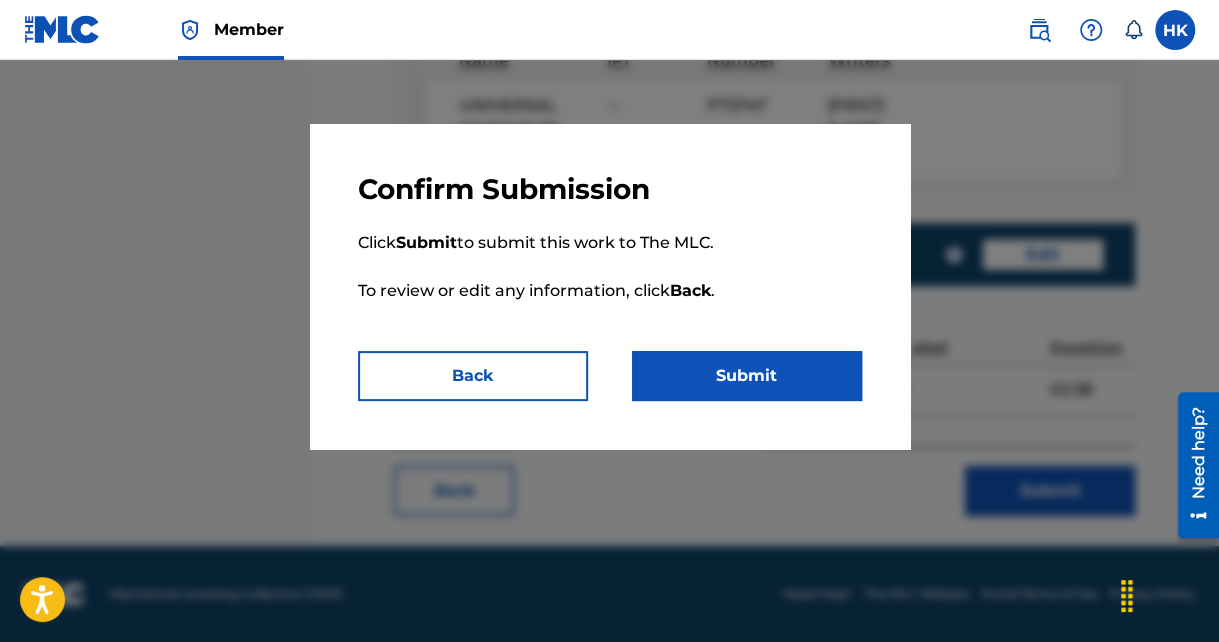 click on "Submit" at bounding box center (747, 376) 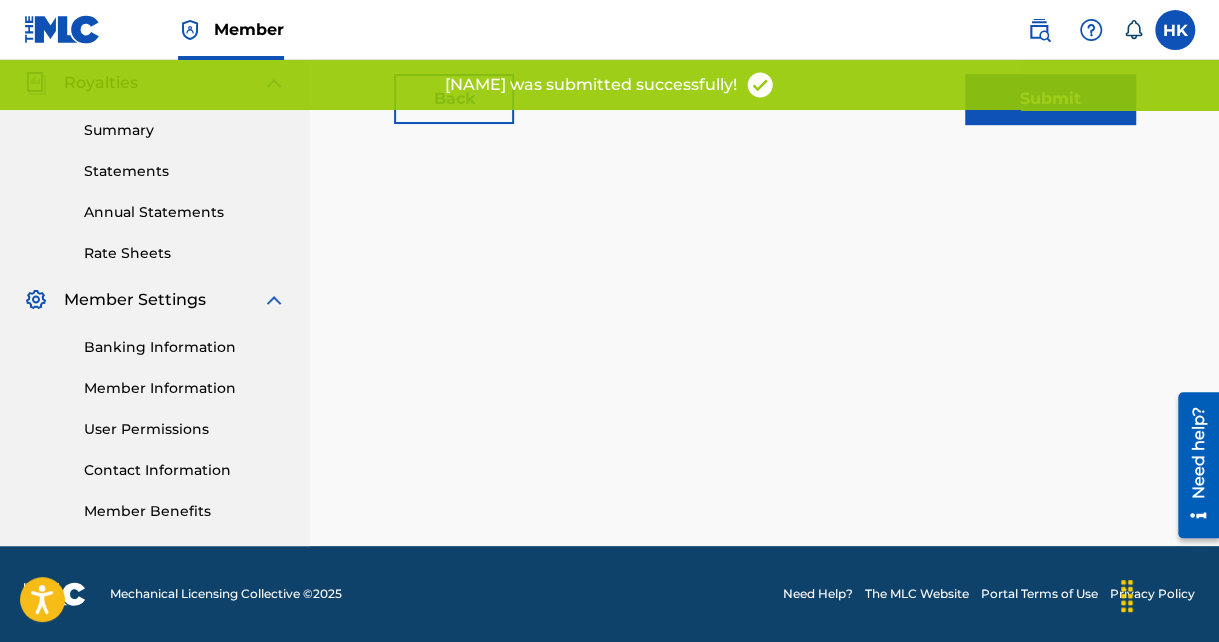 scroll, scrollTop: 0, scrollLeft: 0, axis: both 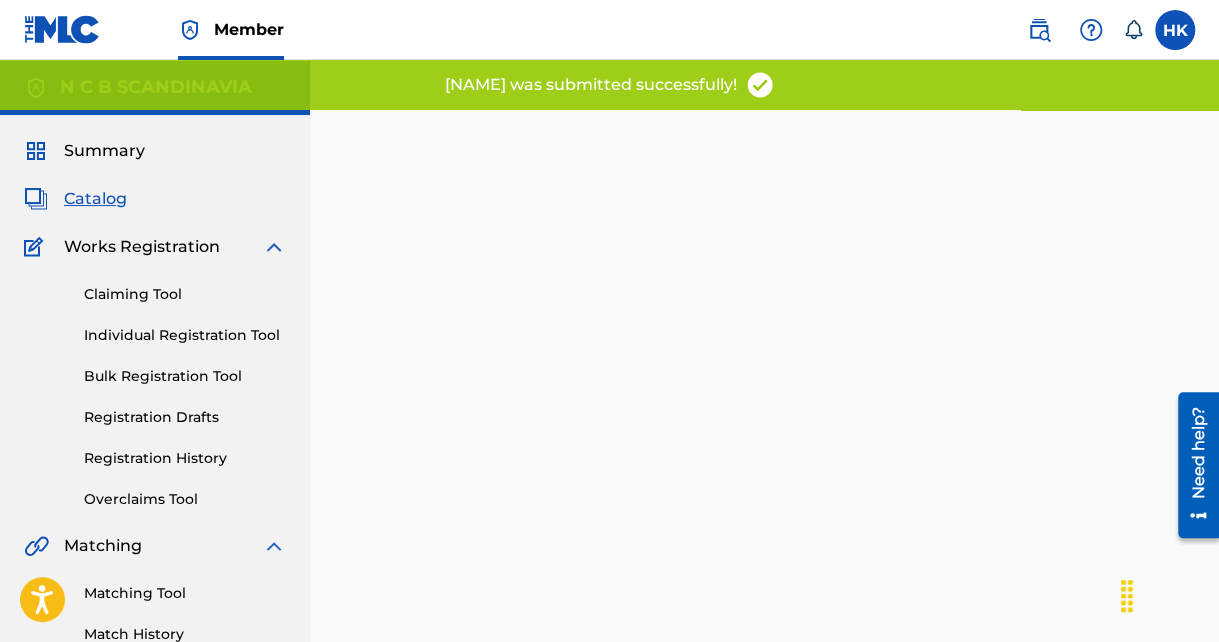 click on "Overclaims Tool" at bounding box center [185, 499] 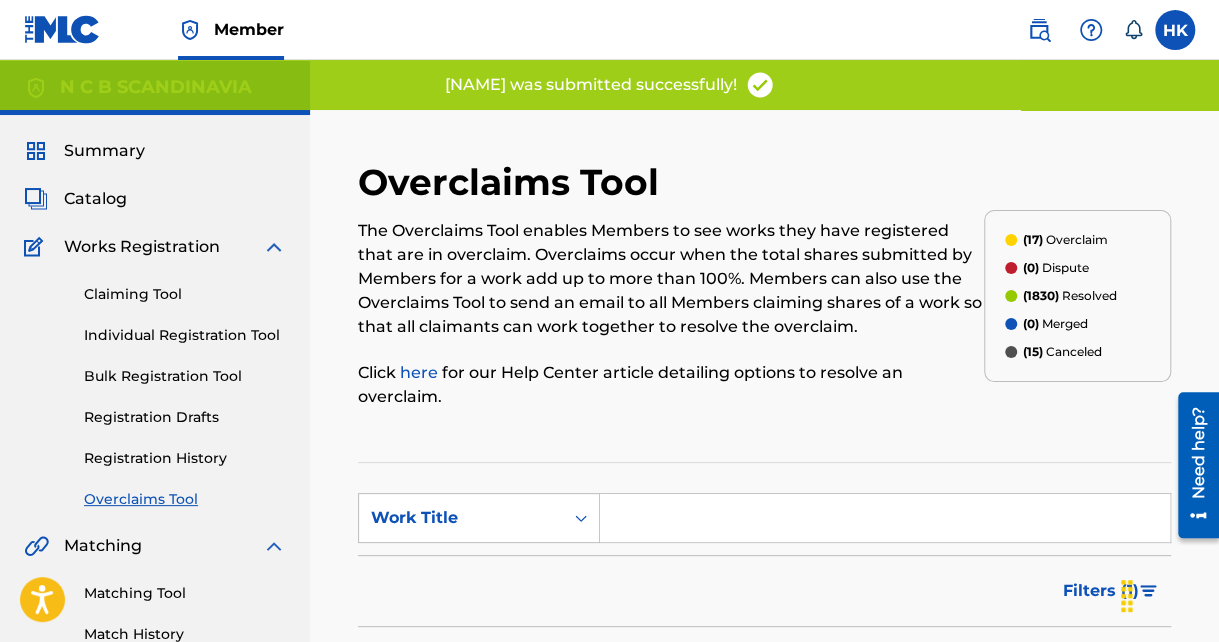 click at bounding box center (885, 518) 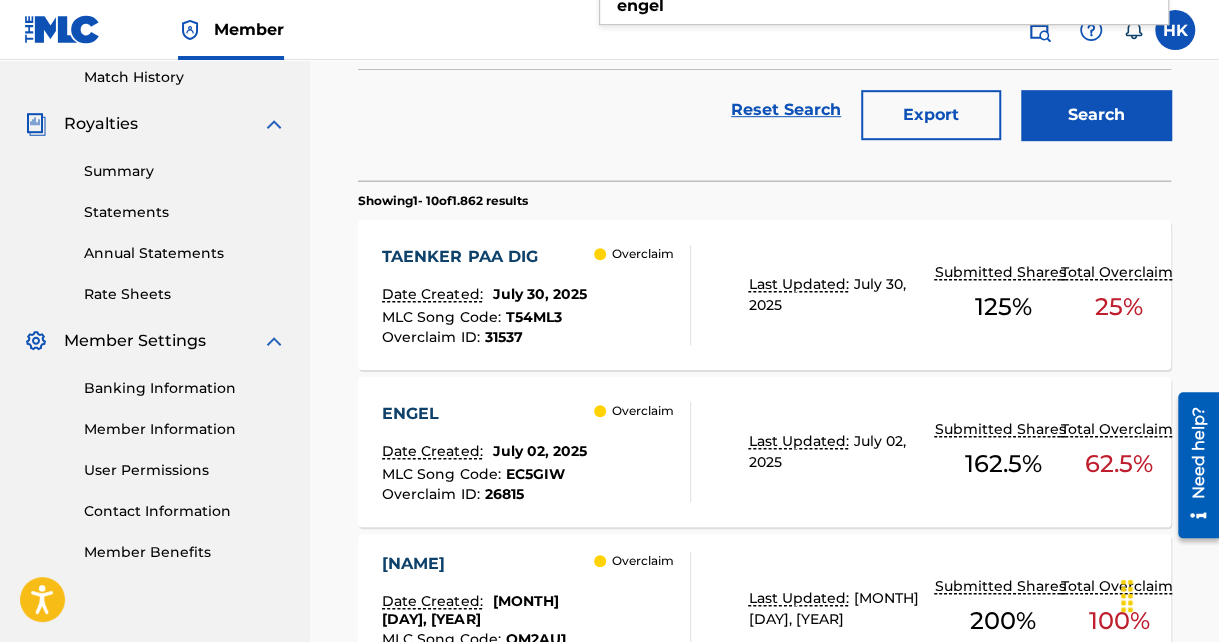 scroll, scrollTop: 600, scrollLeft: 0, axis: vertical 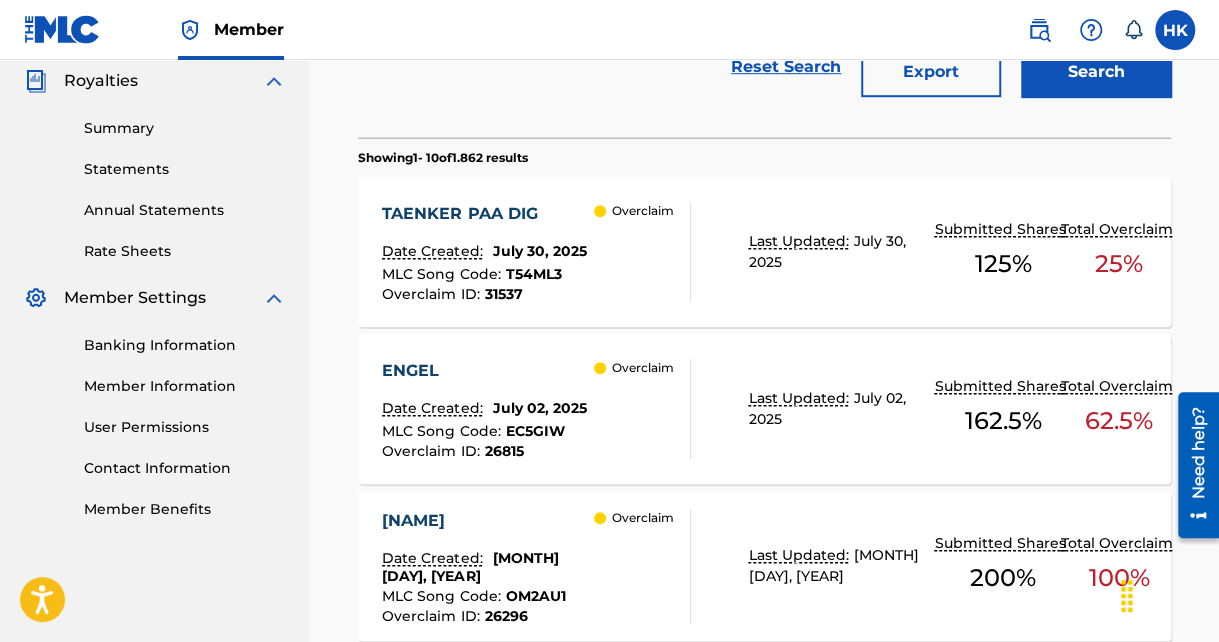 type on "engel" 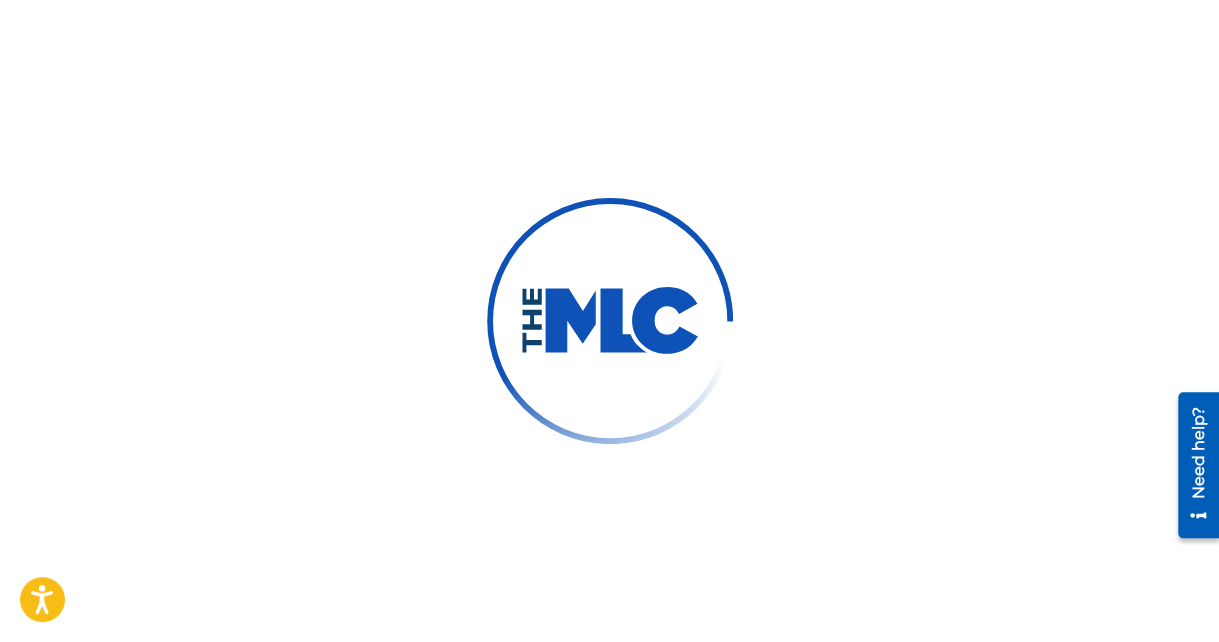 scroll, scrollTop: 0, scrollLeft: 0, axis: both 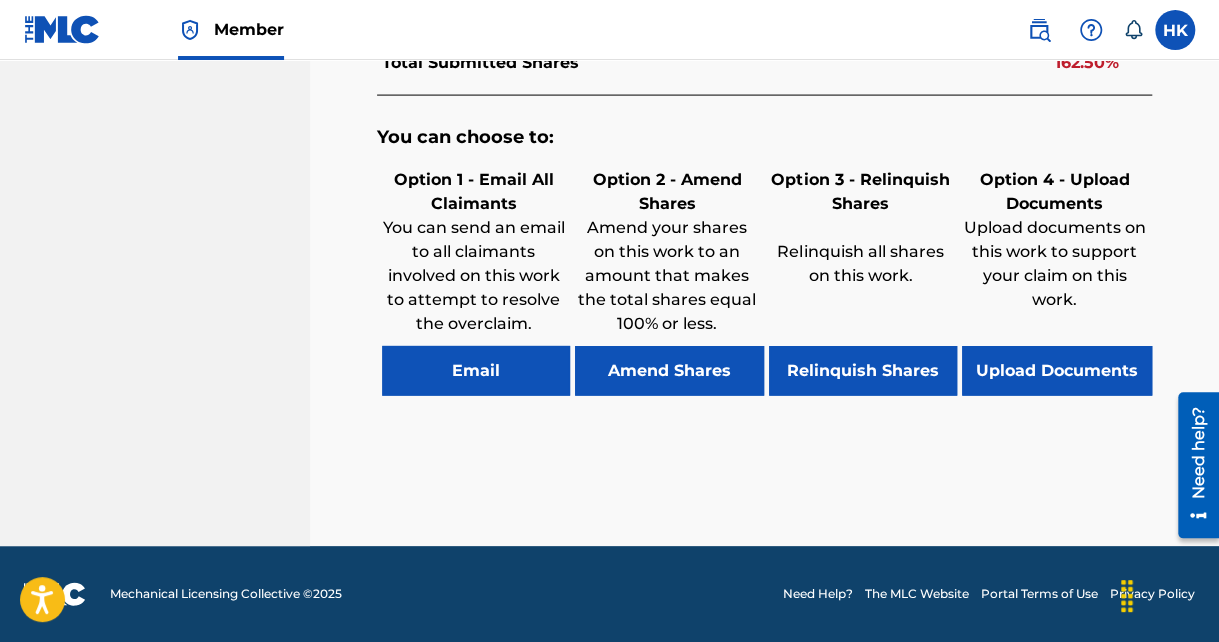 click on "Email" at bounding box center [476, 371] 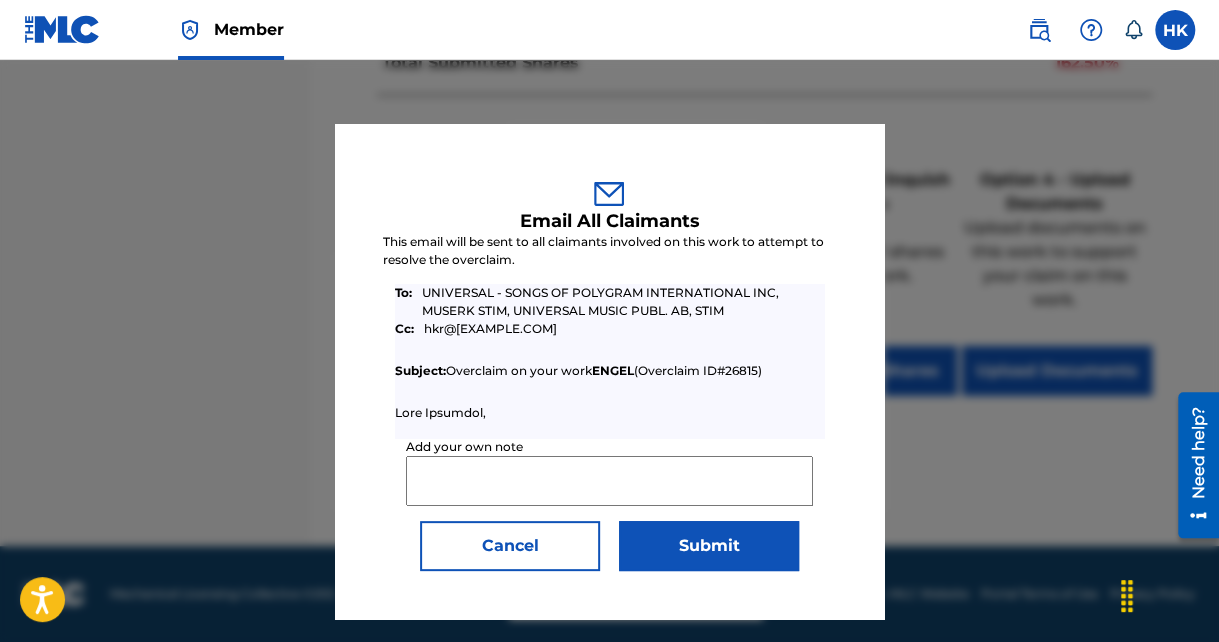 click on "Add your own note" at bounding box center (609, 481) 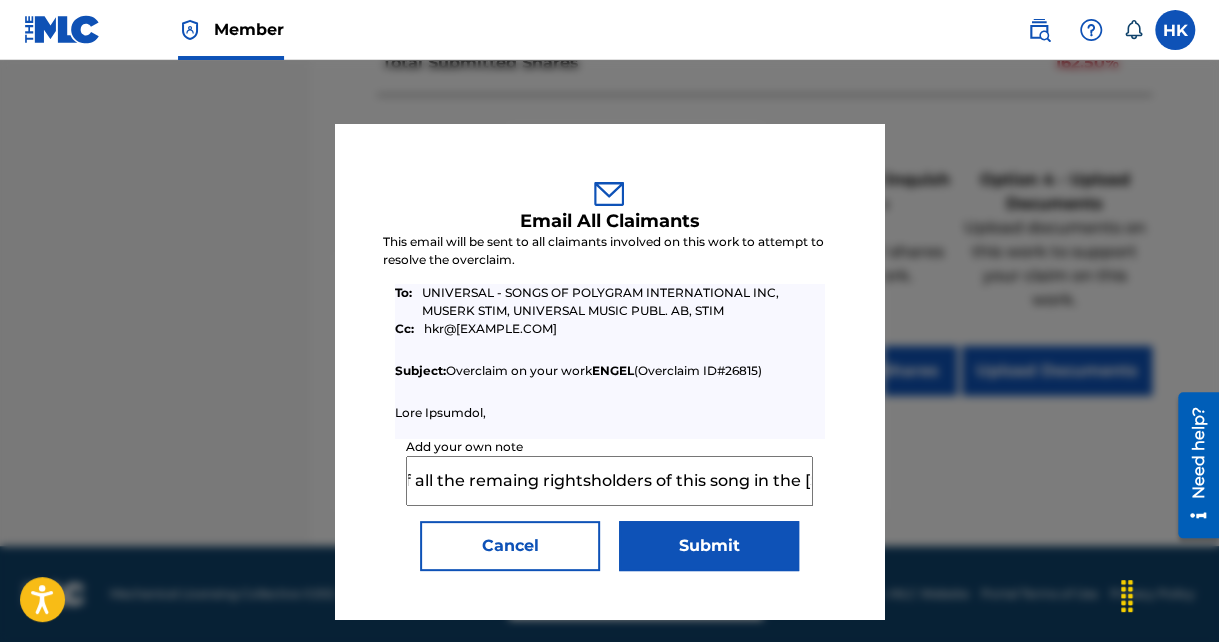 scroll, scrollTop: 0, scrollLeft: 1741, axis: horizontal 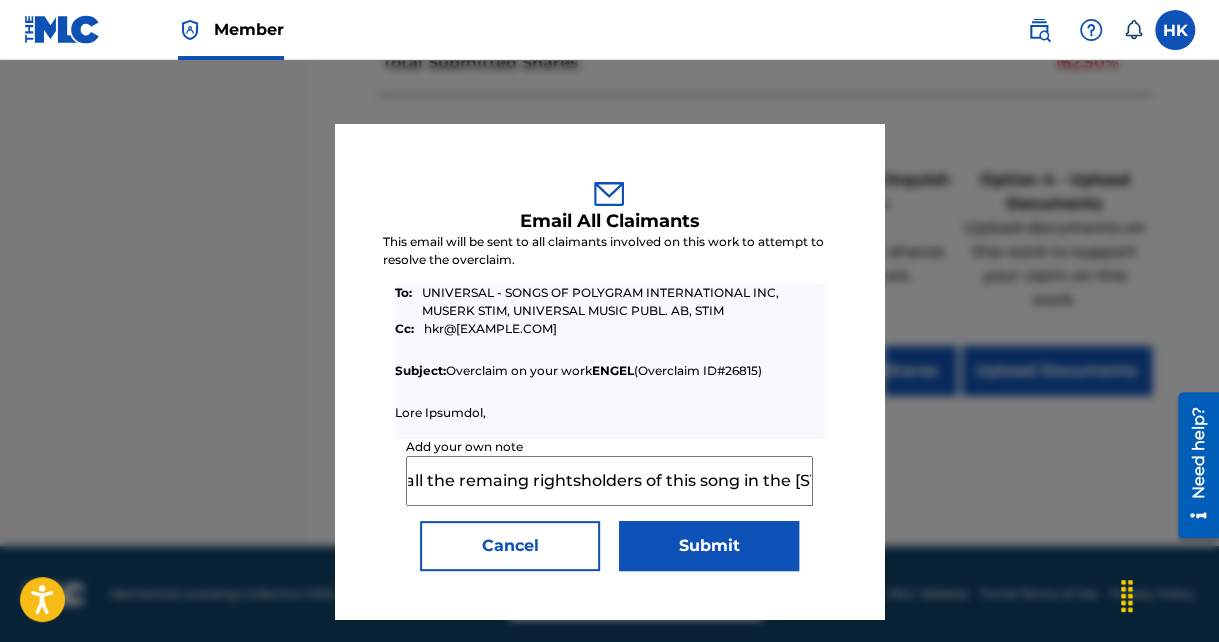 type on "Dear colleagues thank you for your emails, the overclaim for this song is between MUSERK/STIM and UNIVERSAL of the LINNROS shares - please update your claims accordingly. NCB have a 20% MR claim on half of all the remaing rightsholders of this song in the [STATE]" 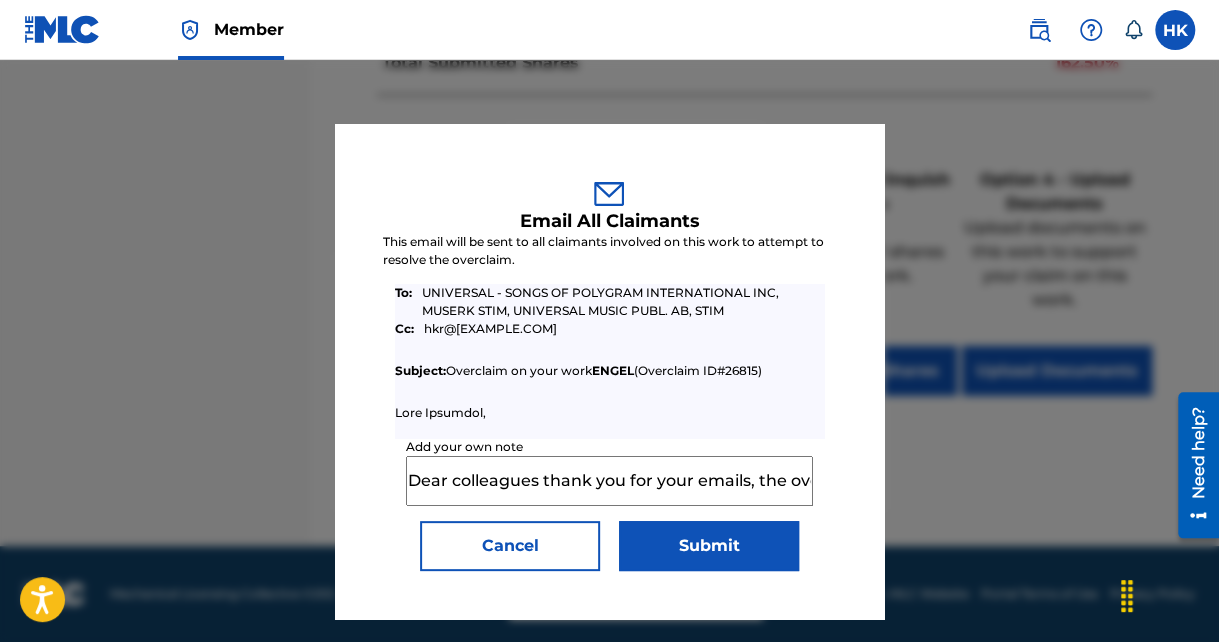 click on "Submit" at bounding box center [709, 546] 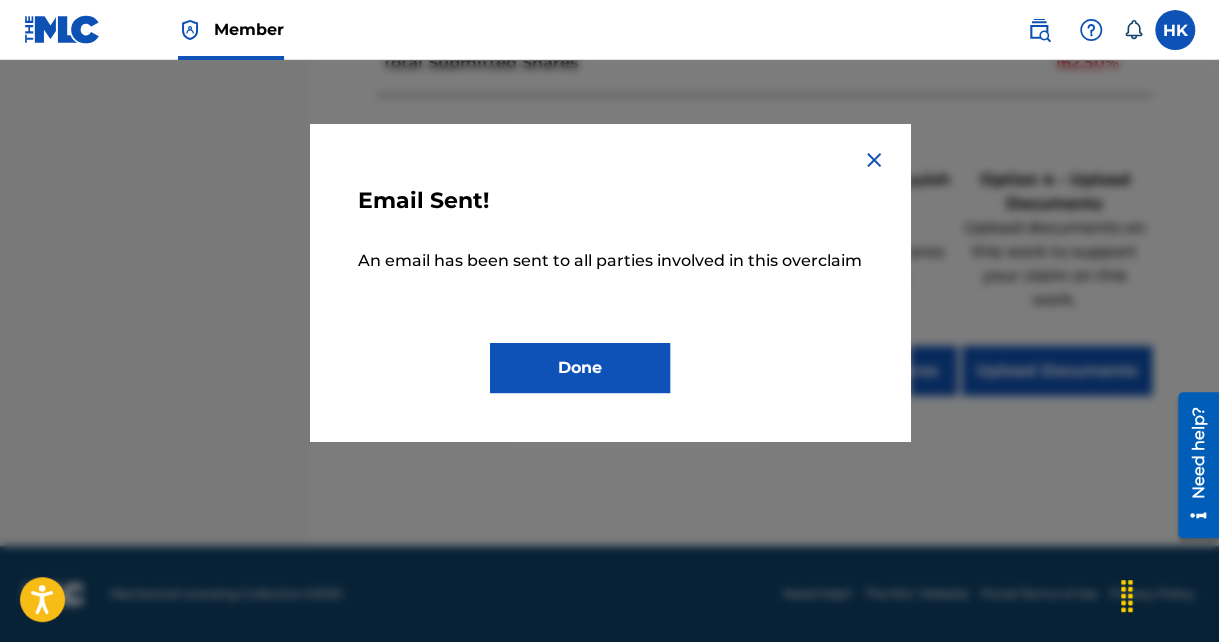 click on "Done" at bounding box center (580, 368) 